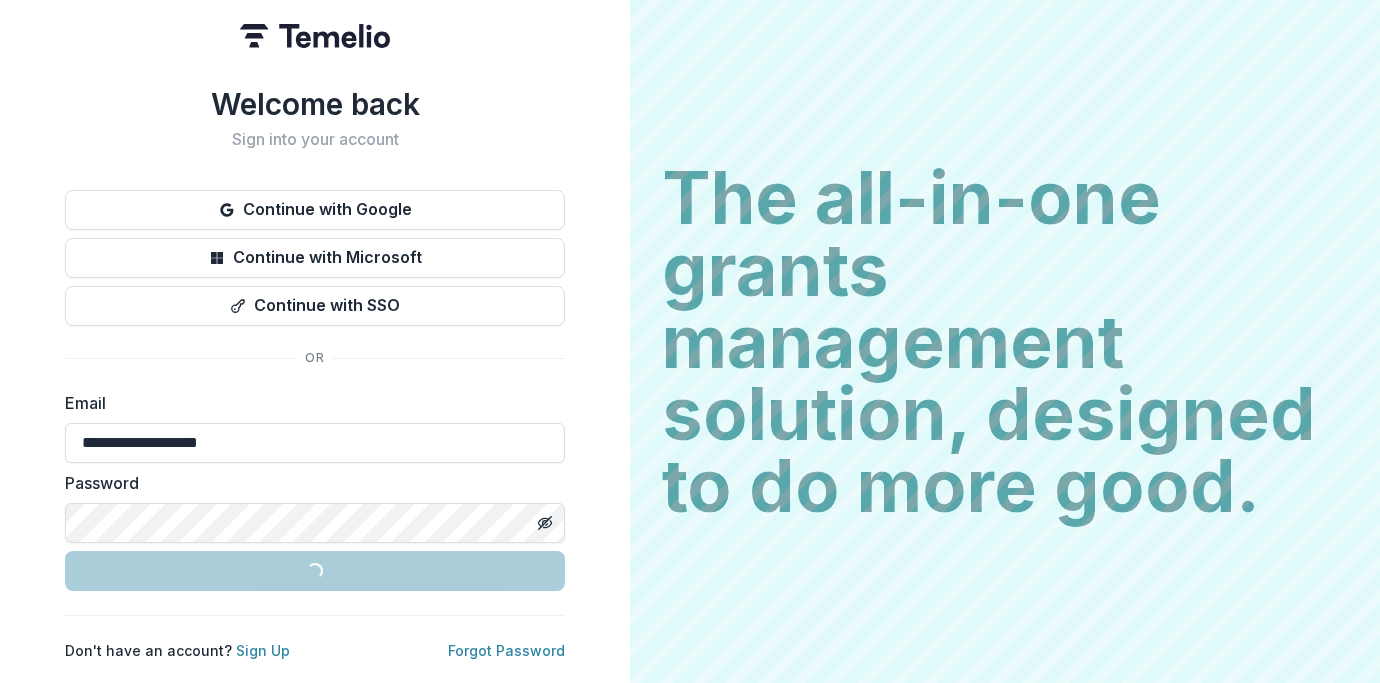 scroll, scrollTop: 0, scrollLeft: 0, axis: both 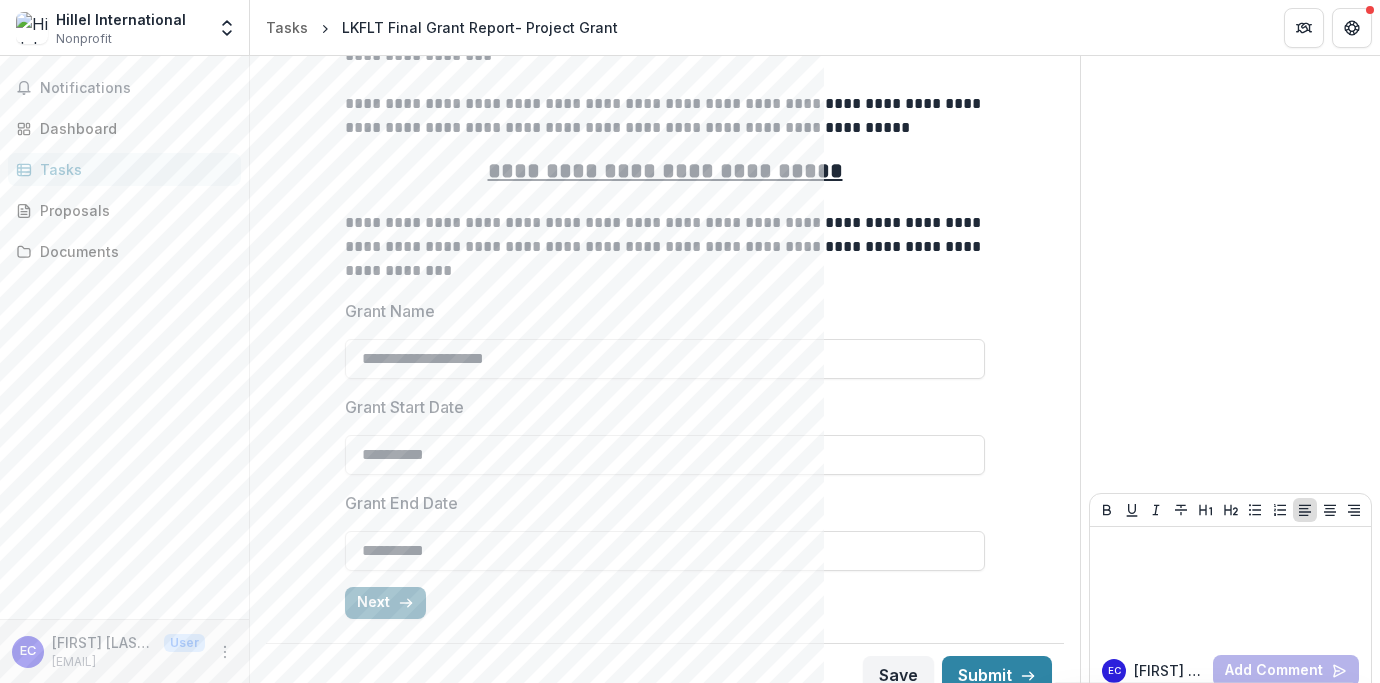 click on "Next" at bounding box center (385, 603) 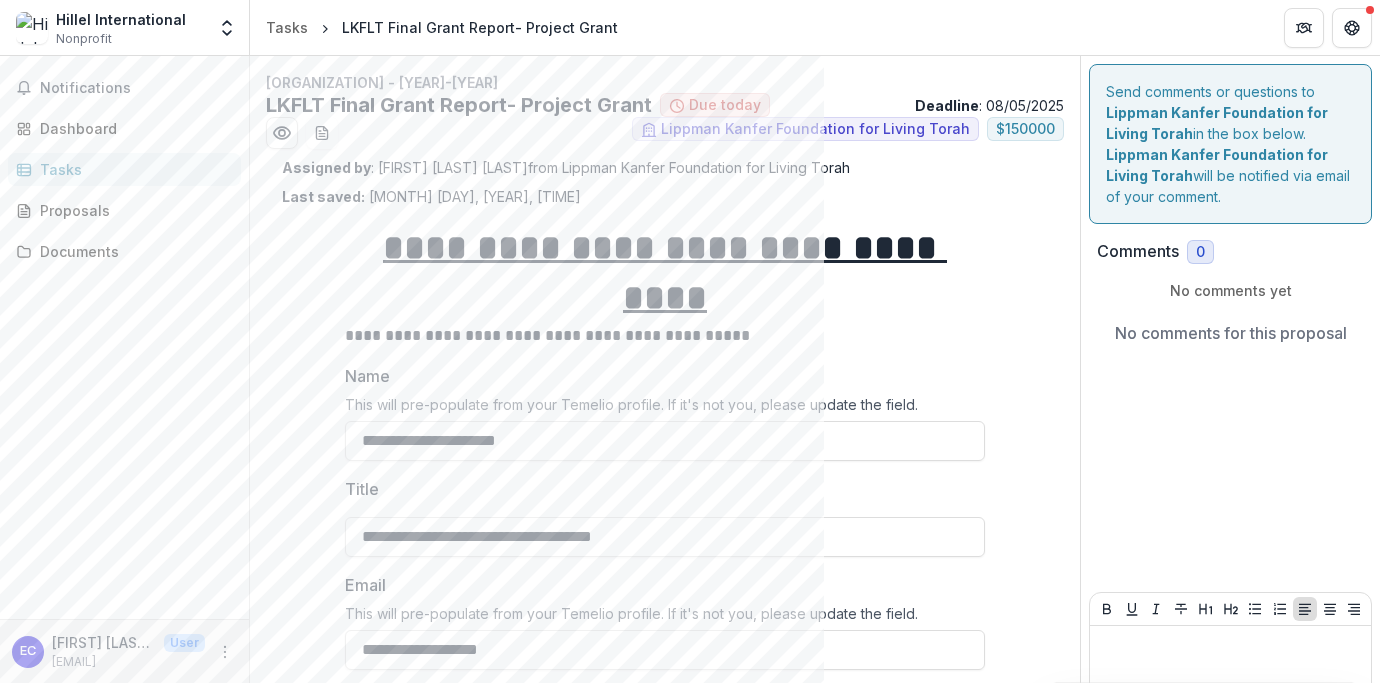 scroll, scrollTop: 73, scrollLeft: 0, axis: vertical 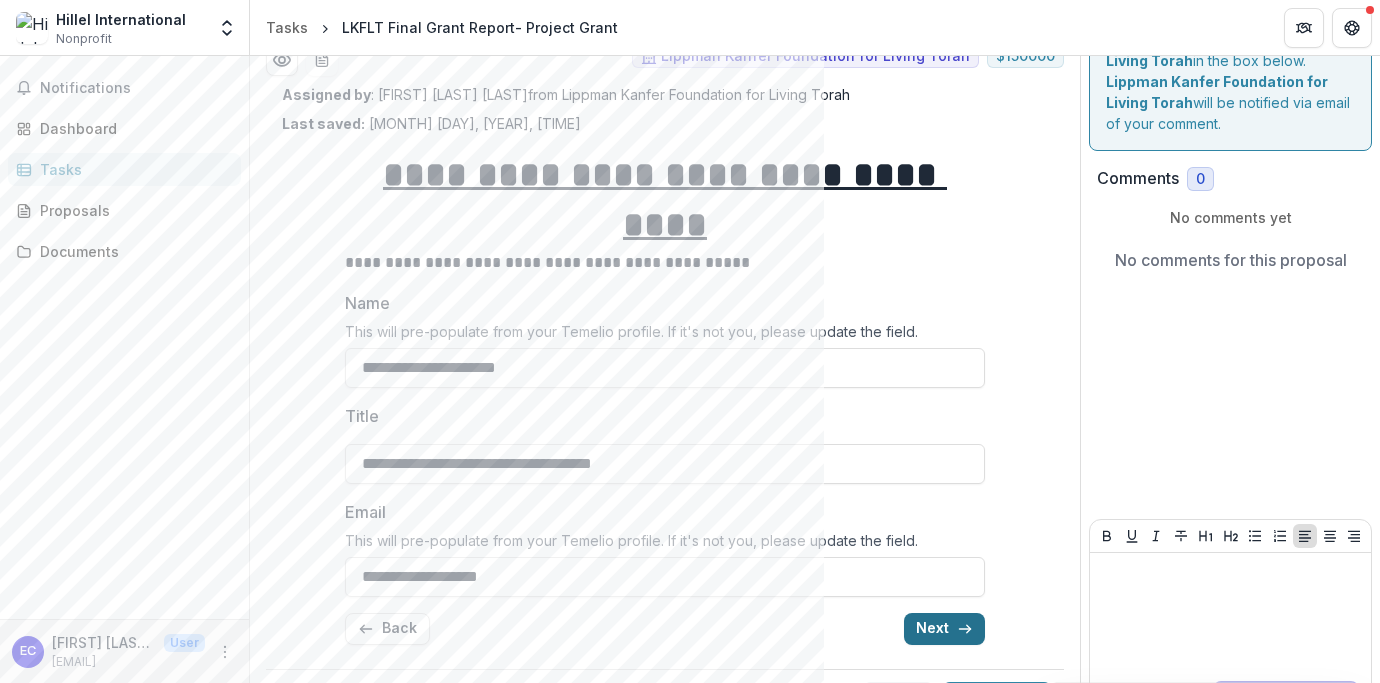 click 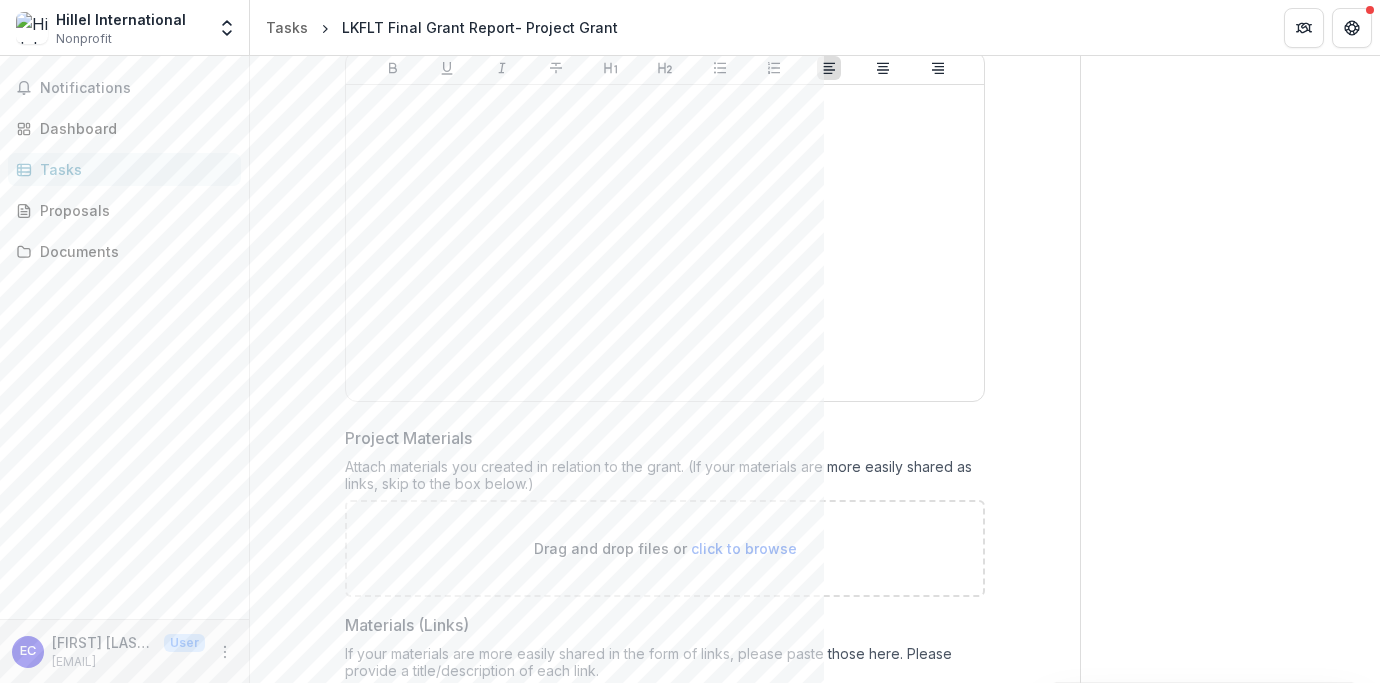 scroll, scrollTop: 602, scrollLeft: 0, axis: vertical 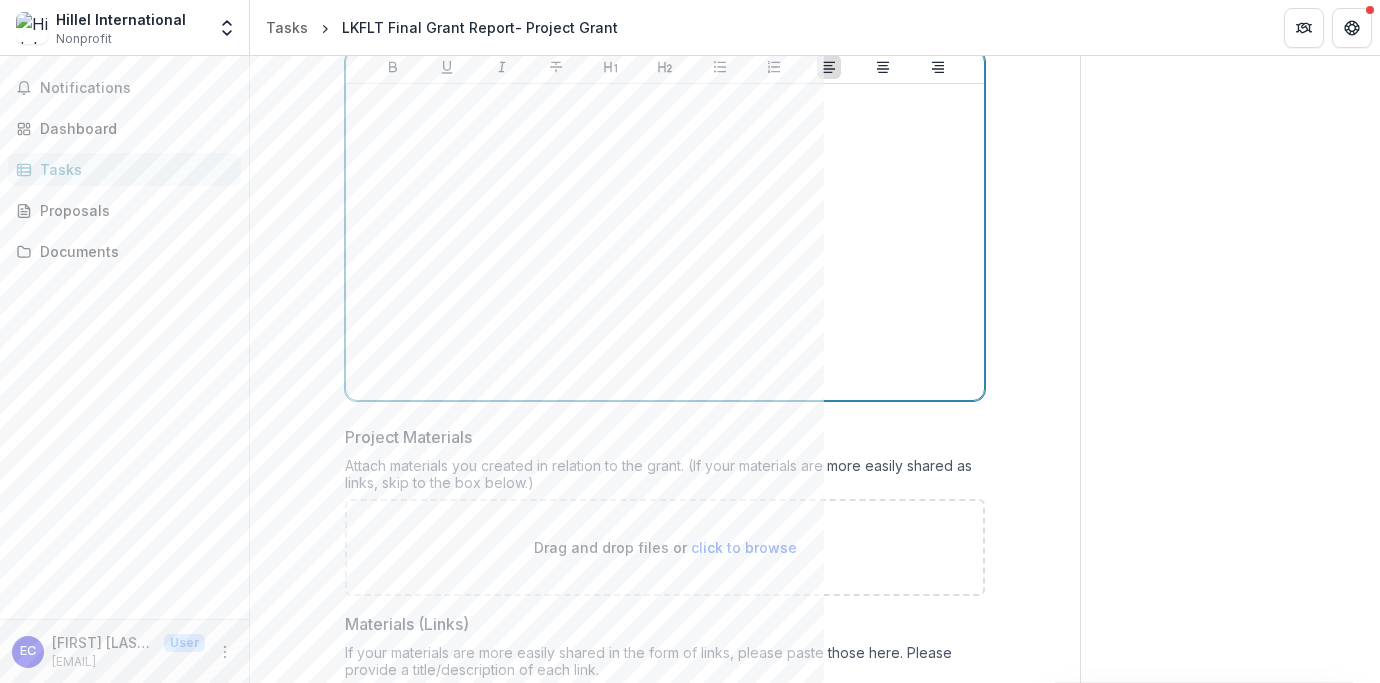 click at bounding box center [665, 242] 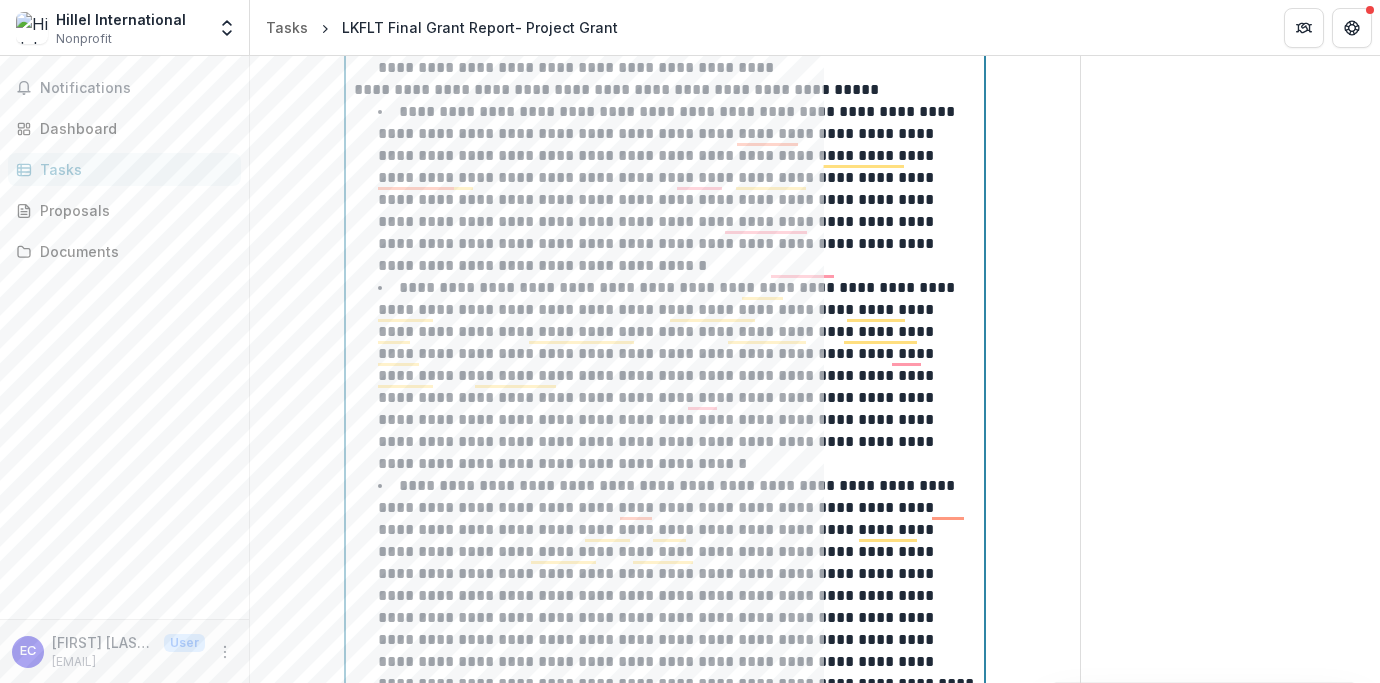 scroll, scrollTop: 2418, scrollLeft: 0, axis: vertical 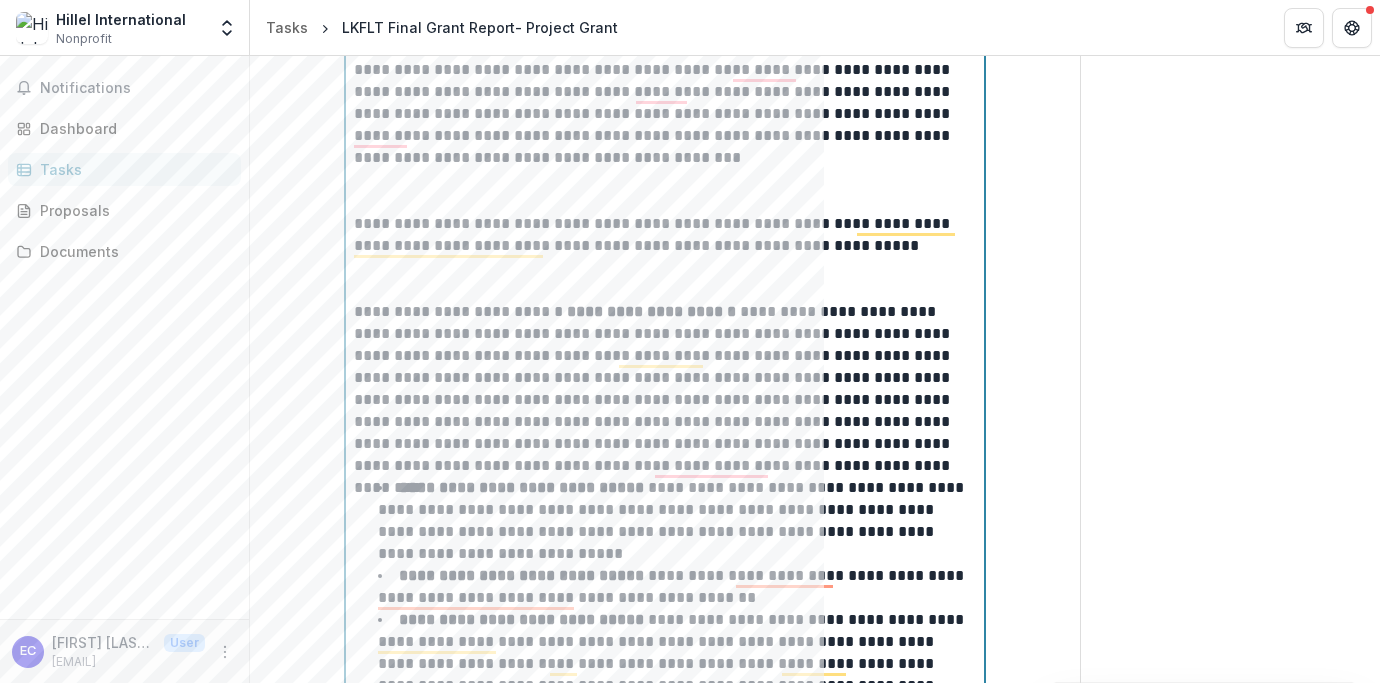 click at bounding box center (665, 279) 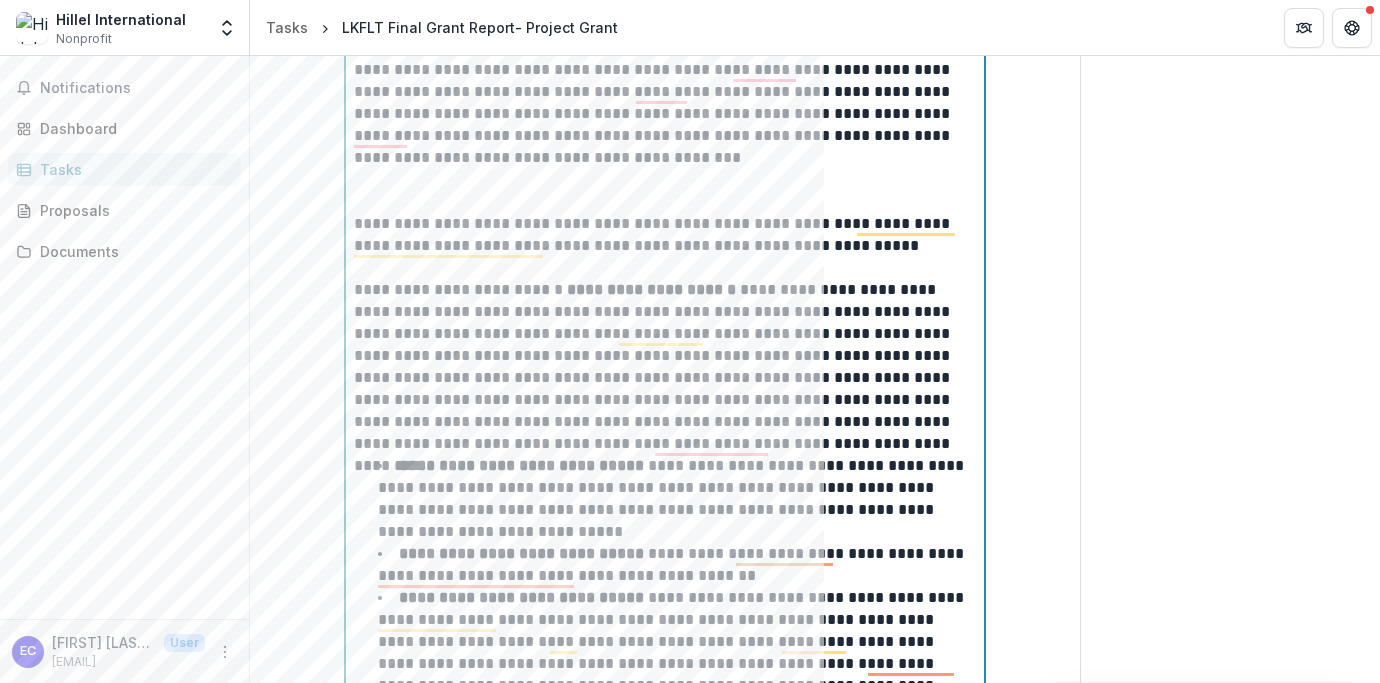 click at bounding box center (665, 191) 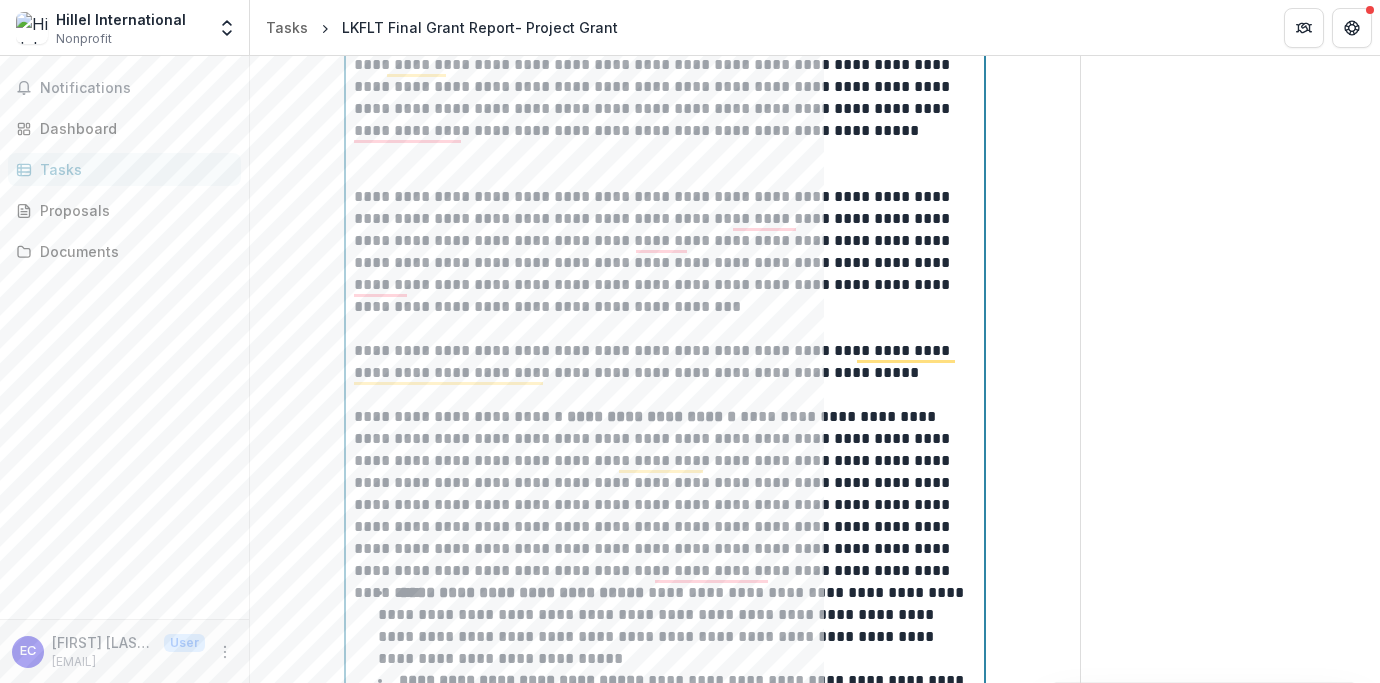 click at bounding box center (665, 164) 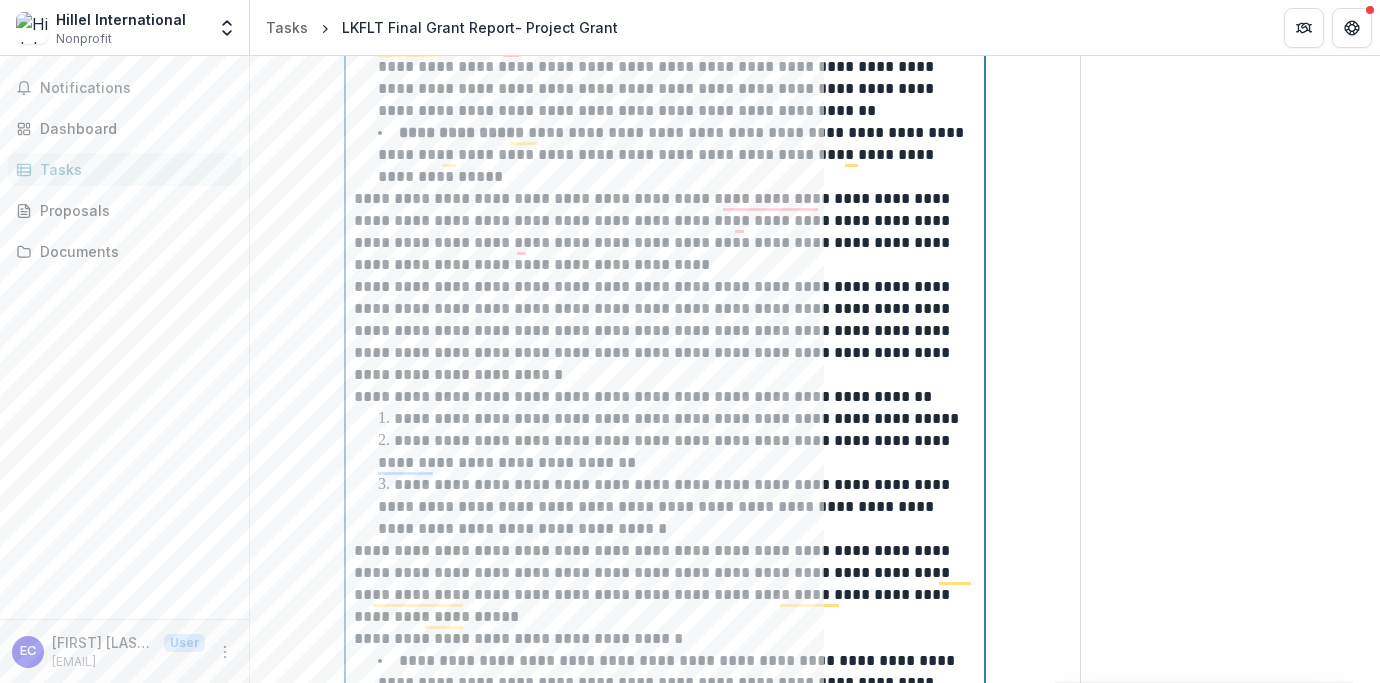 click on "**********" at bounding box center (665, 232) 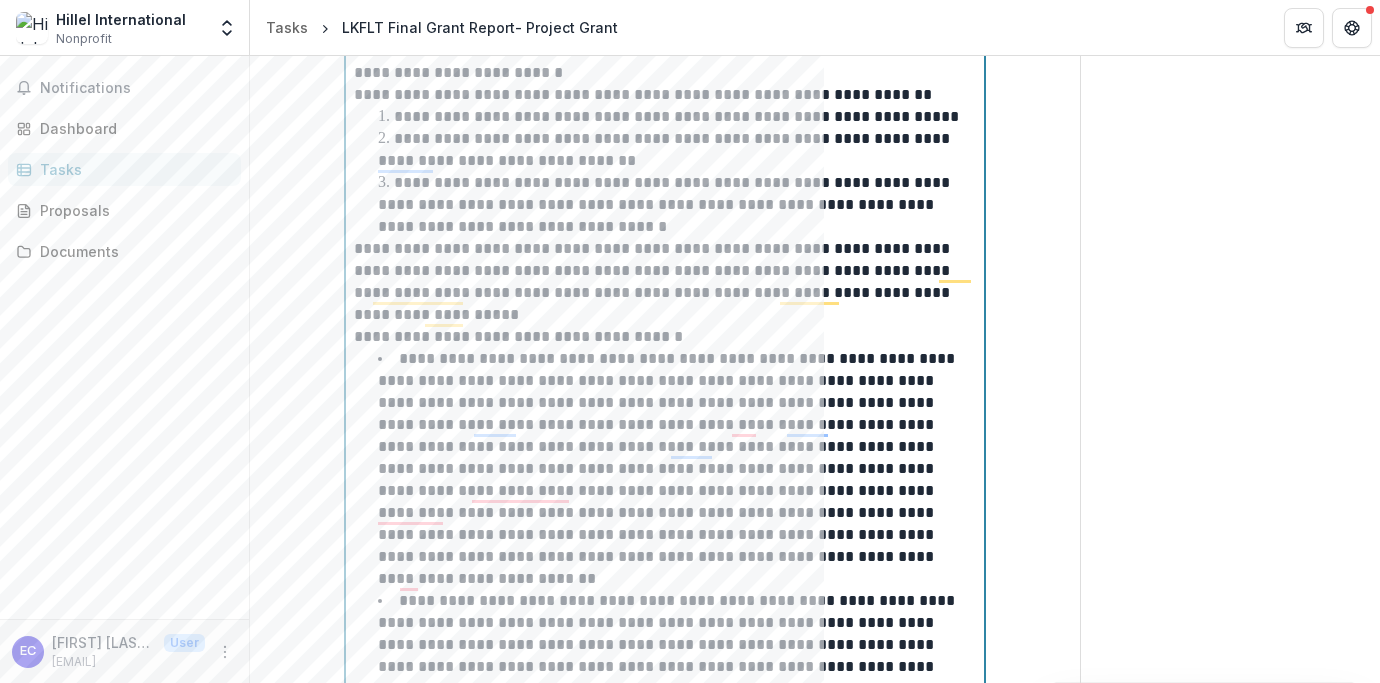 click on "**********" at bounding box center [665, 282] 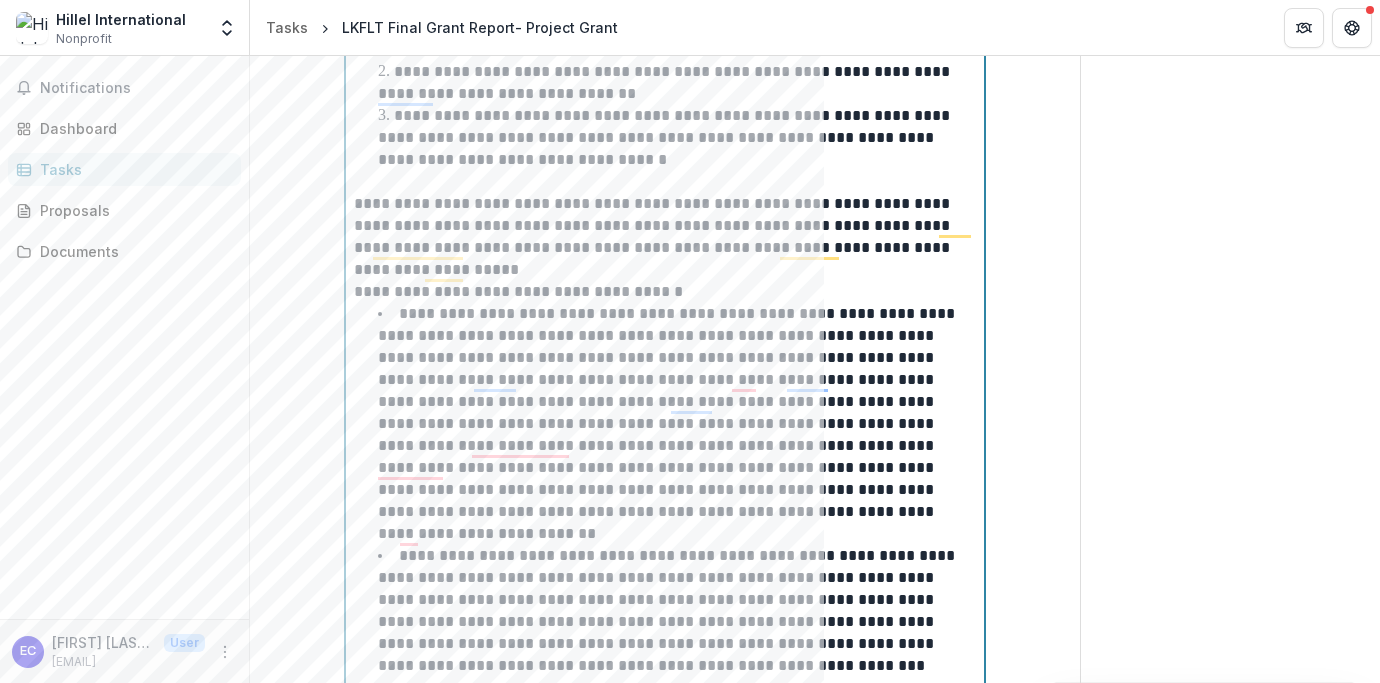 click on "**********" at bounding box center [665, 237] 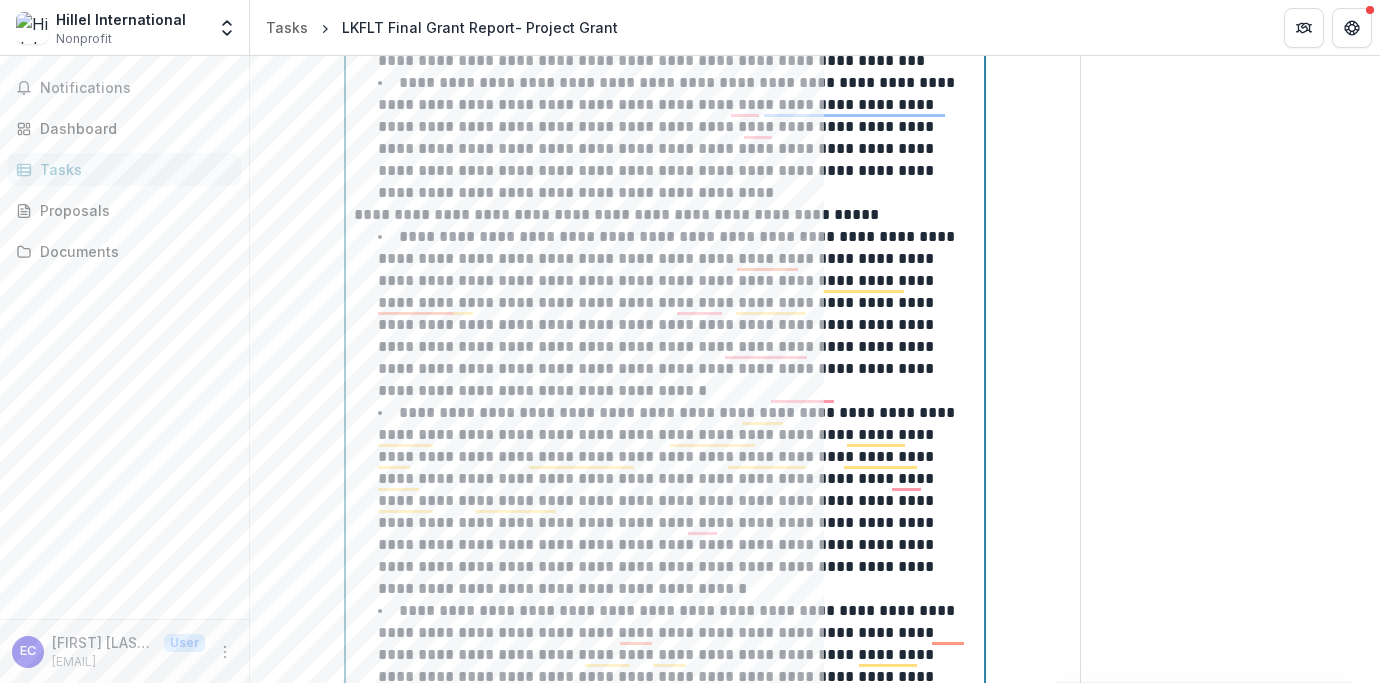 click on "**********" at bounding box center (677, 138) 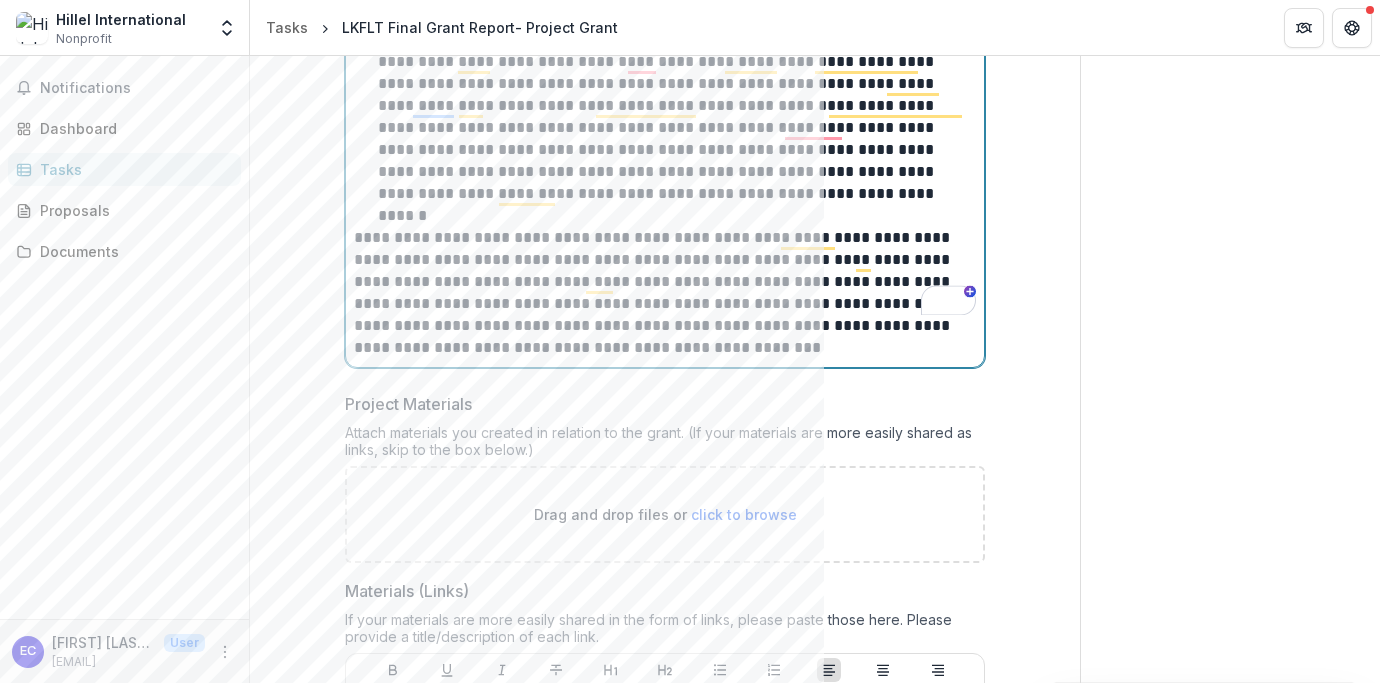 click on "**********" at bounding box center [677, 117] 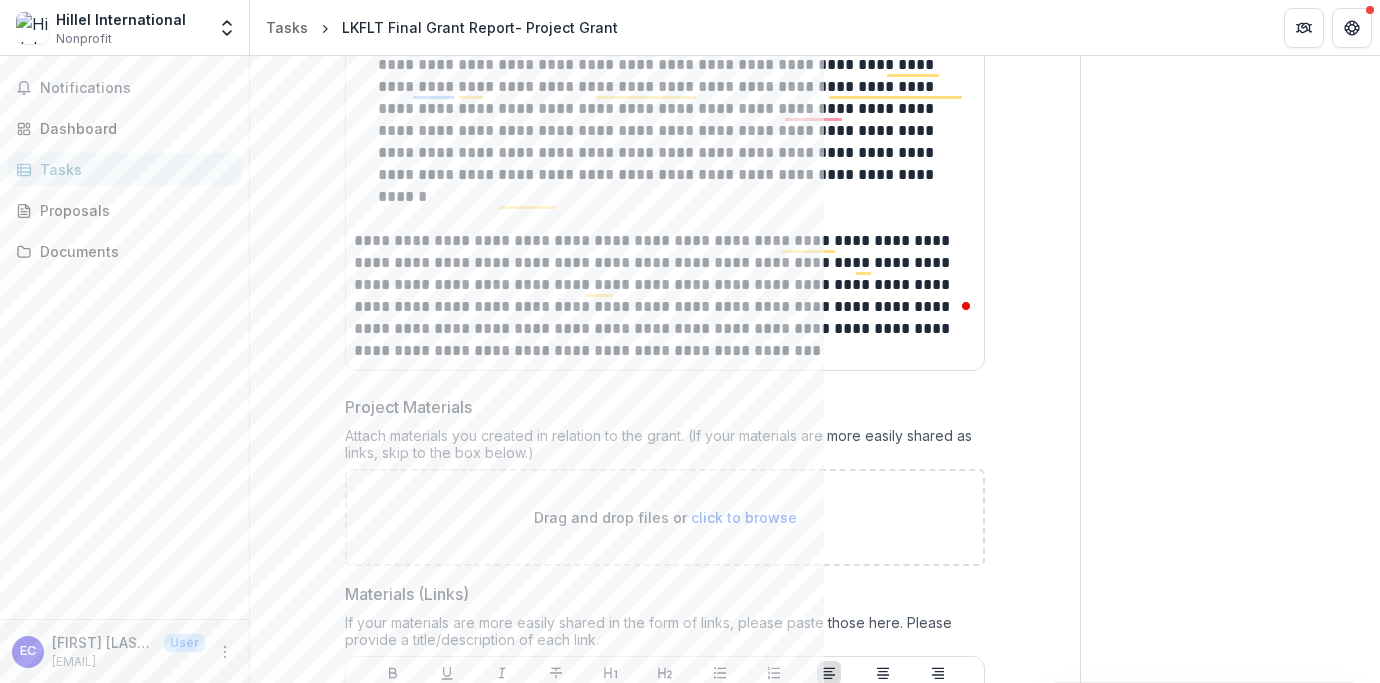 click on "**********" at bounding box center (665, -1044) 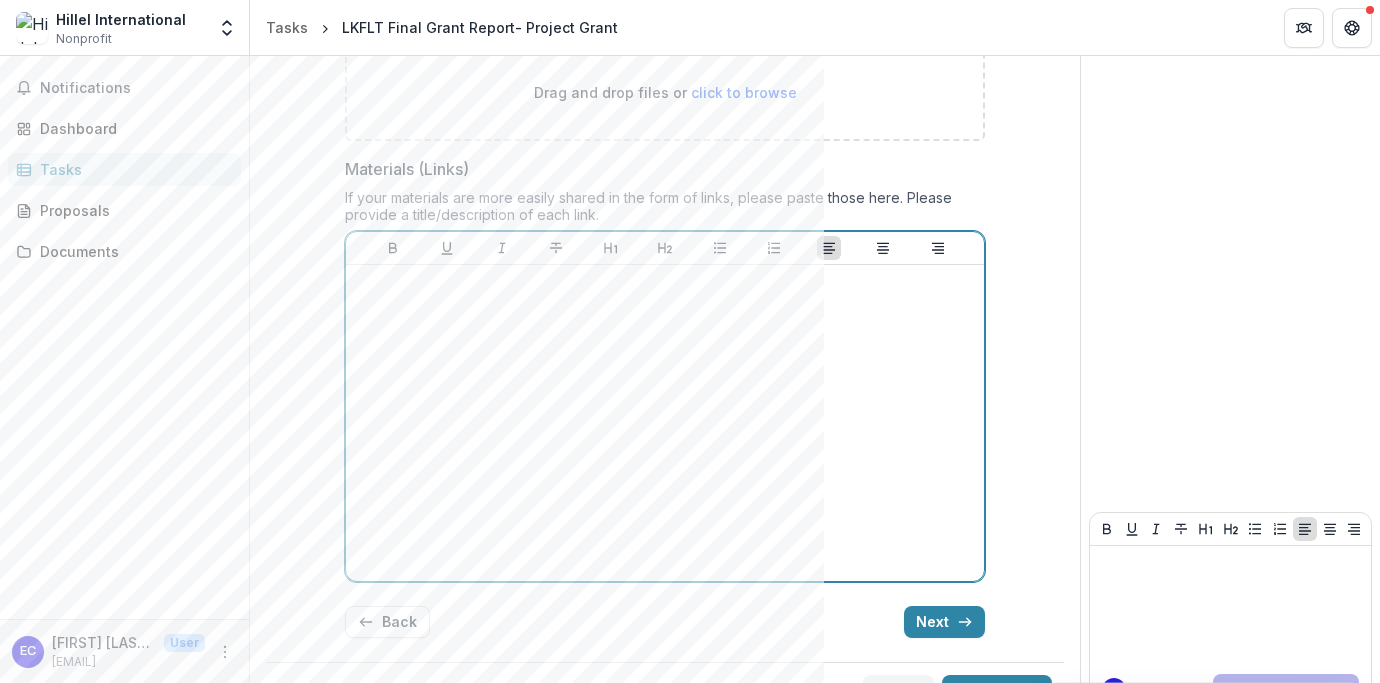 click at bounding box center (665, 423) 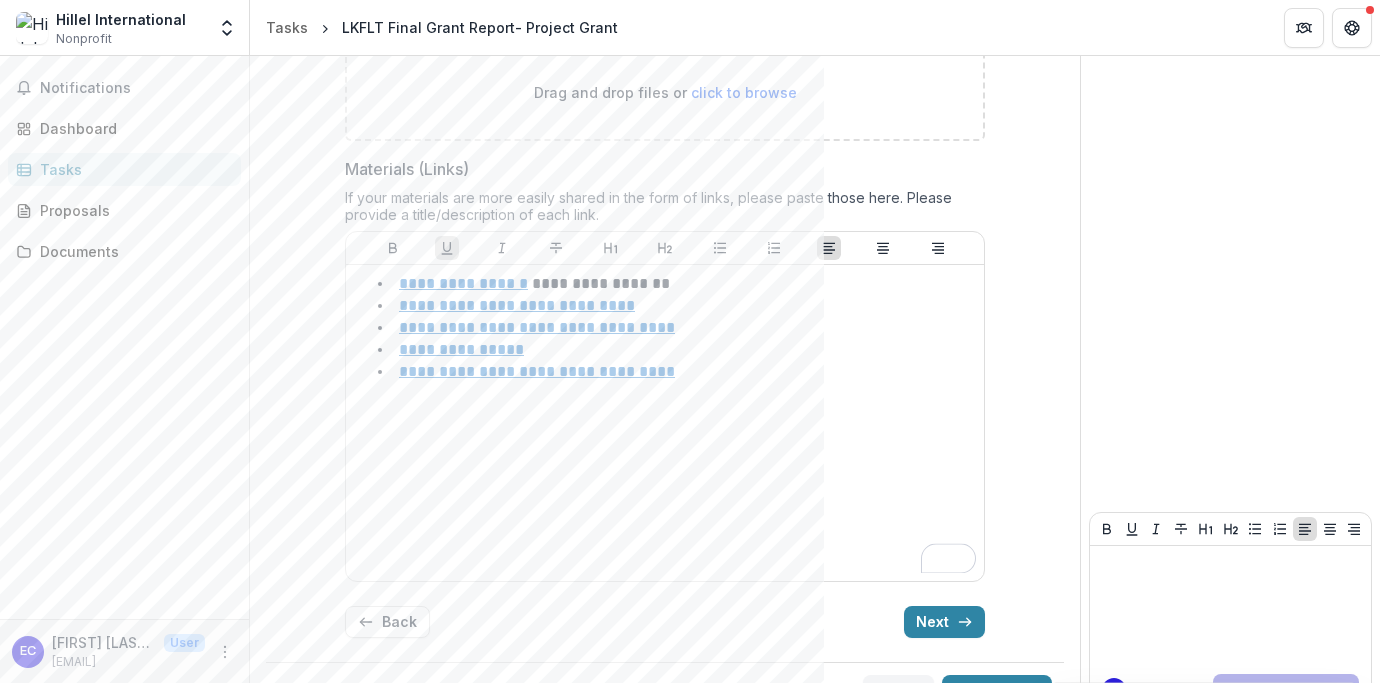 click on "**********" at bounding box center (665, -1469) 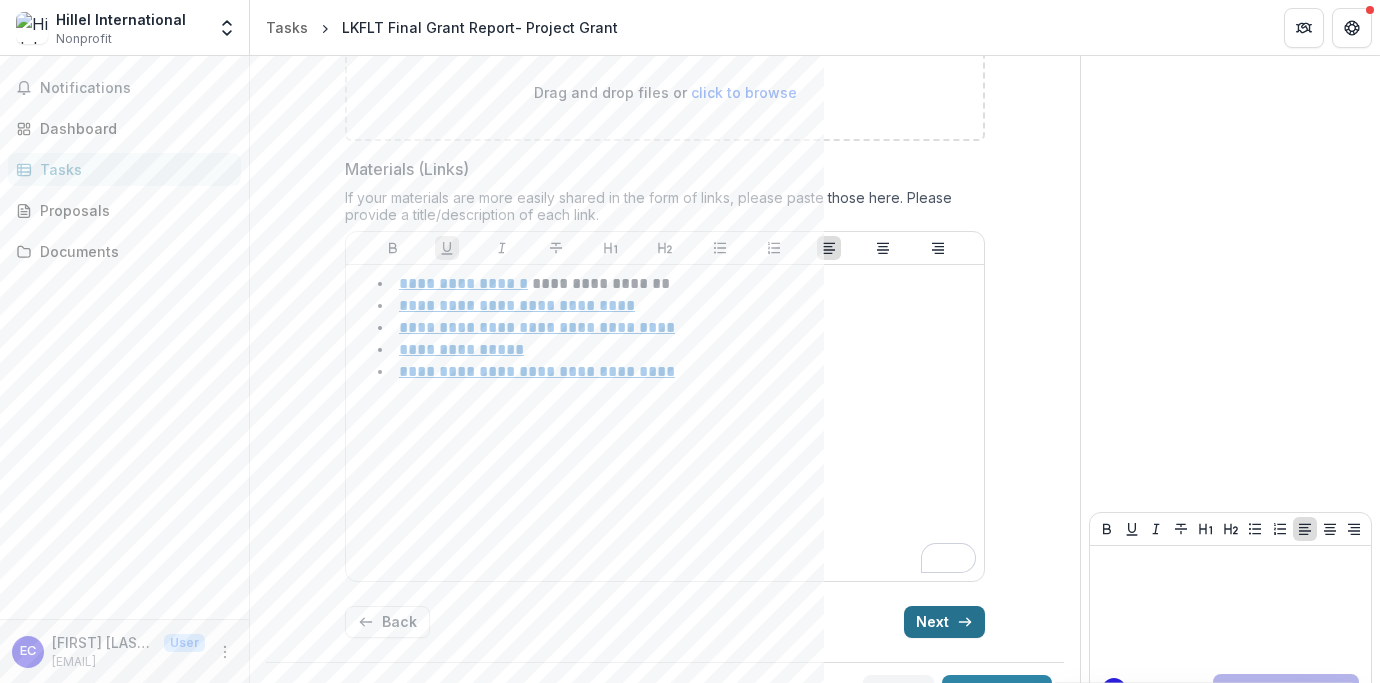 click on "Next" at bounding box center [944, 622] 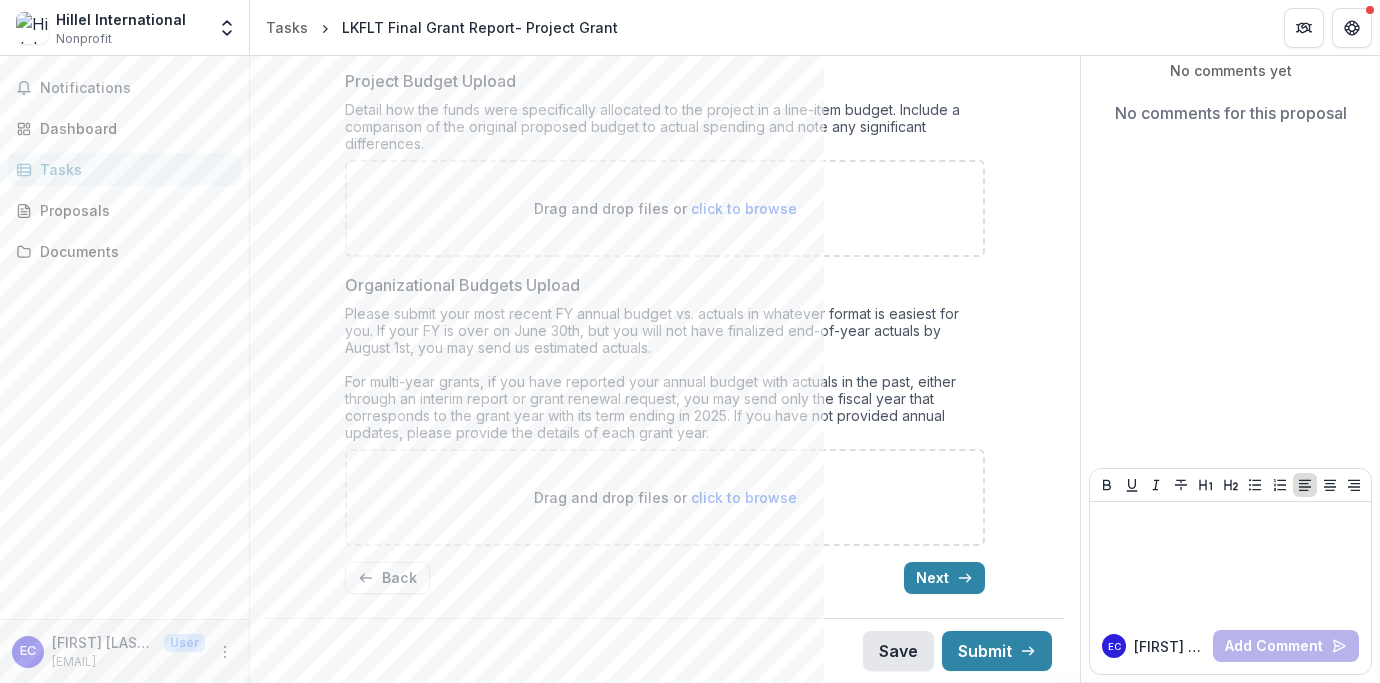 click on "Save" at bounding box center [898, 651] 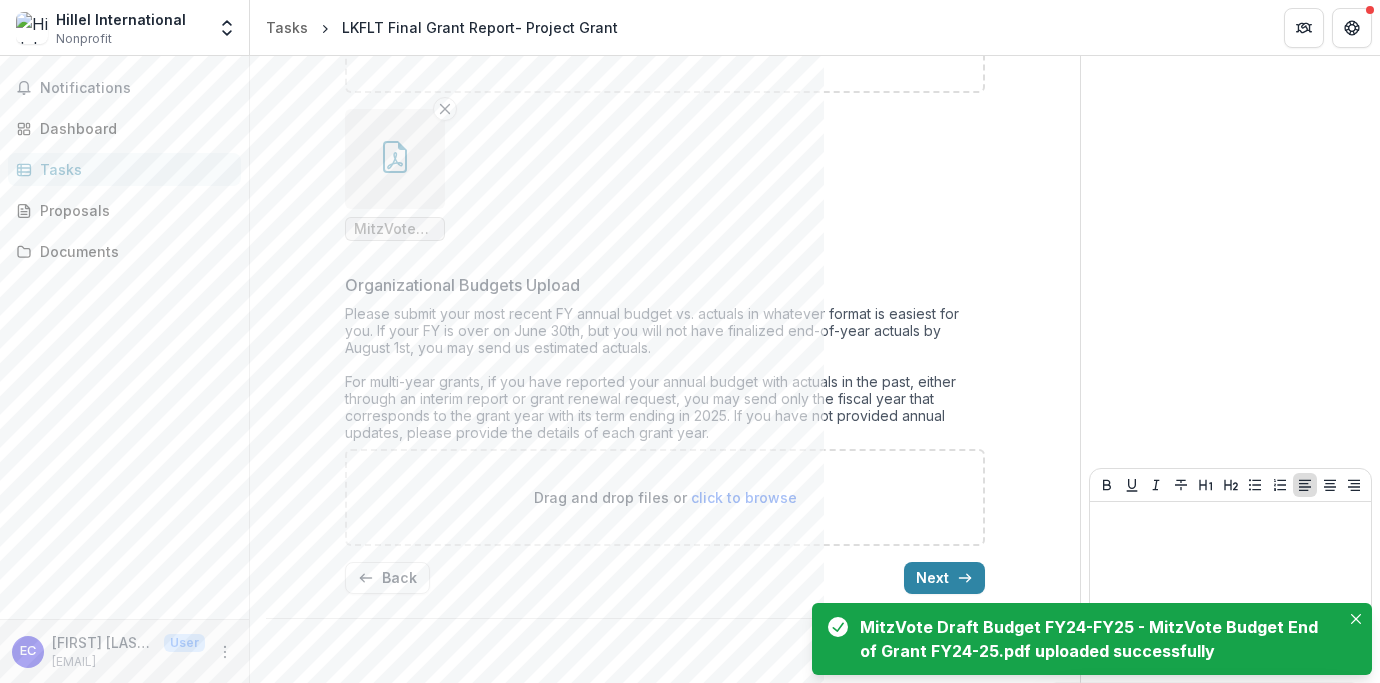 click on "Send comments or questions to   [ORGANIZATION]  in the box below.   [ORGANIZATION]  will be notified via email of your comment. Comments 0 No comments yet No comments for this proposal [FIRST] [LAST] Add Comment" at bounding box center (1230, 177) 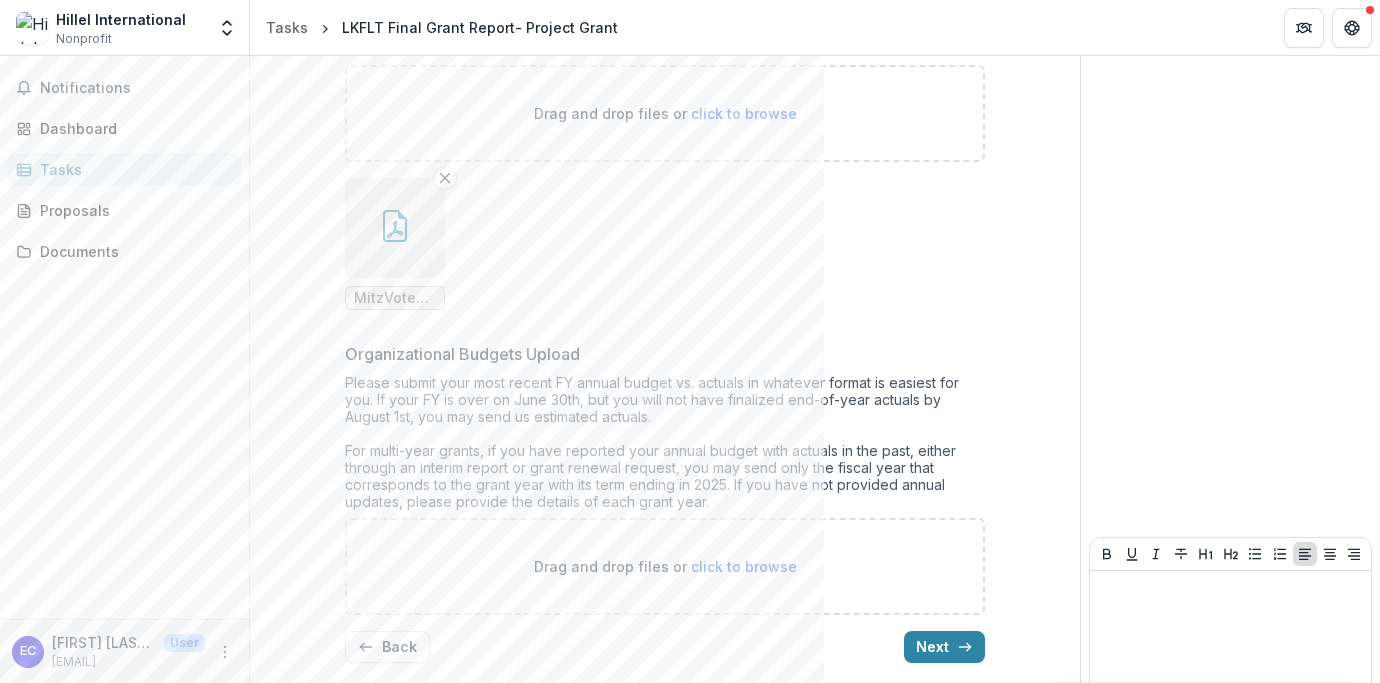 scroll, scrollTop: 384, scrollLeft: 0, axis: vertical 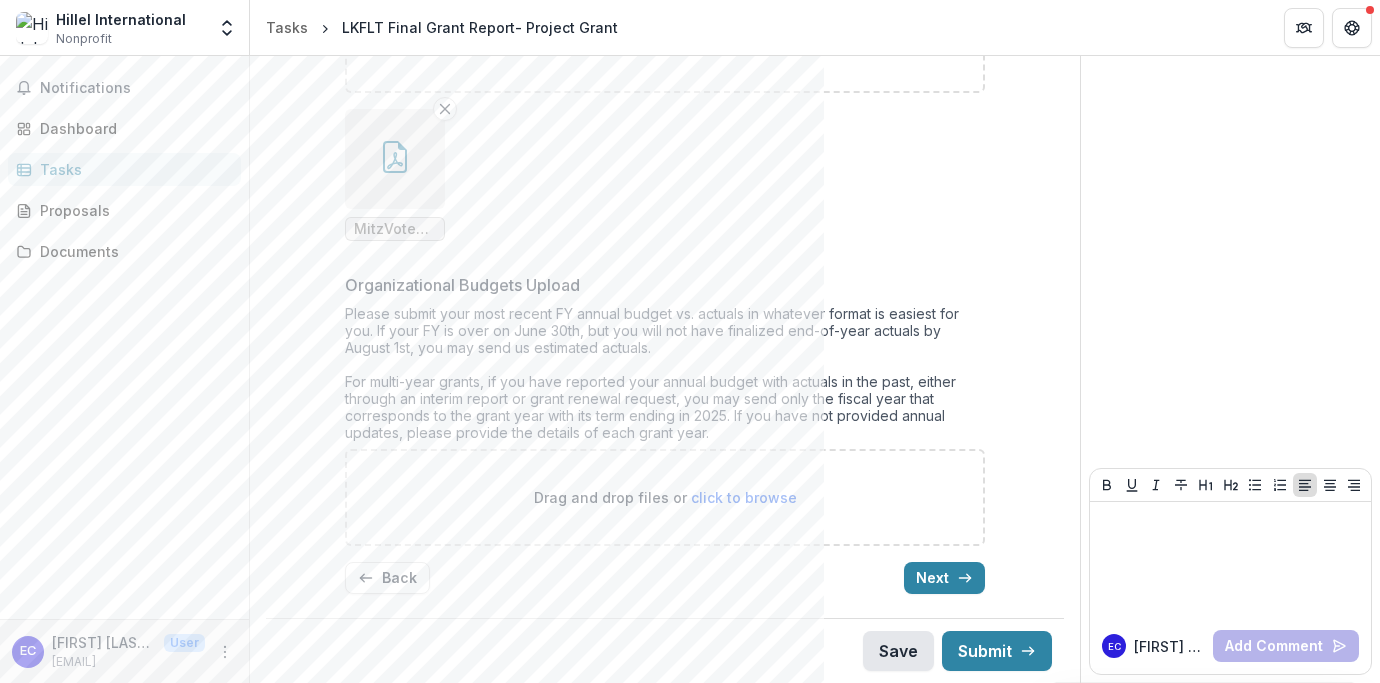 click on "Save" at bounding box center (898, 651) 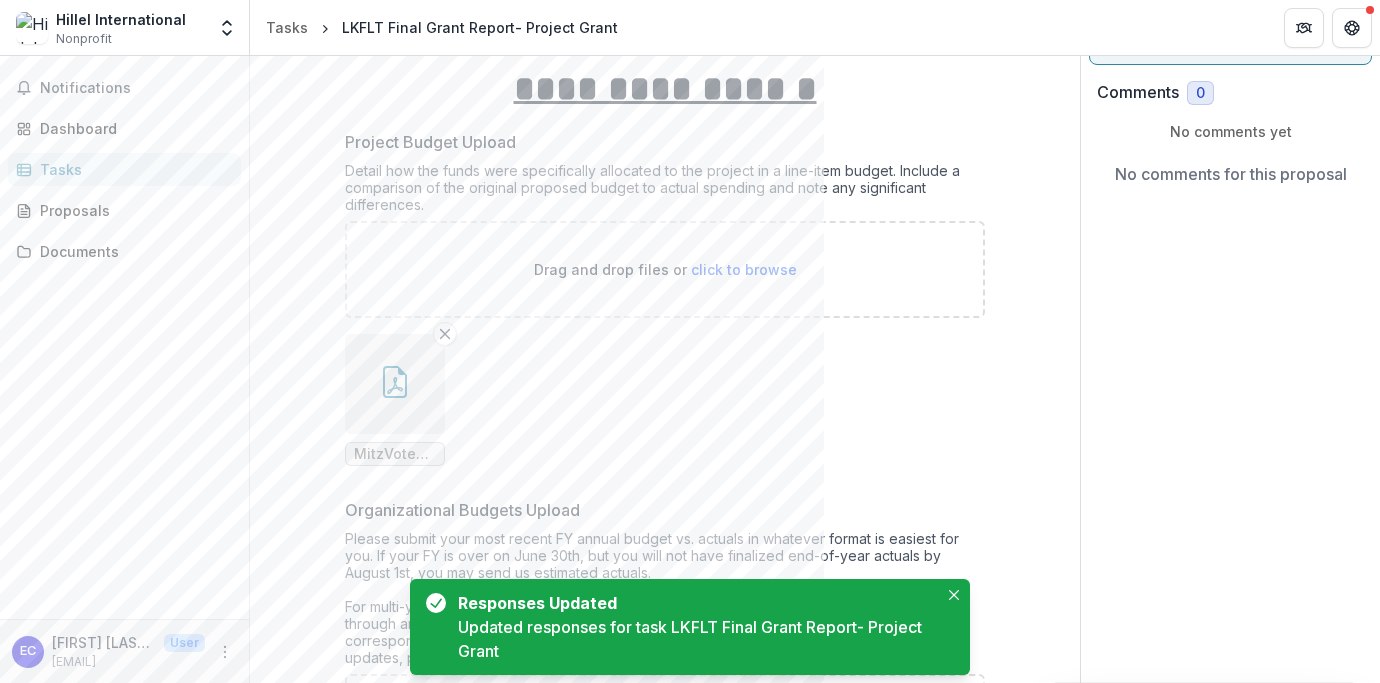 scroll, scrollTop: 384, scrollLeft: 0, axis: vertical 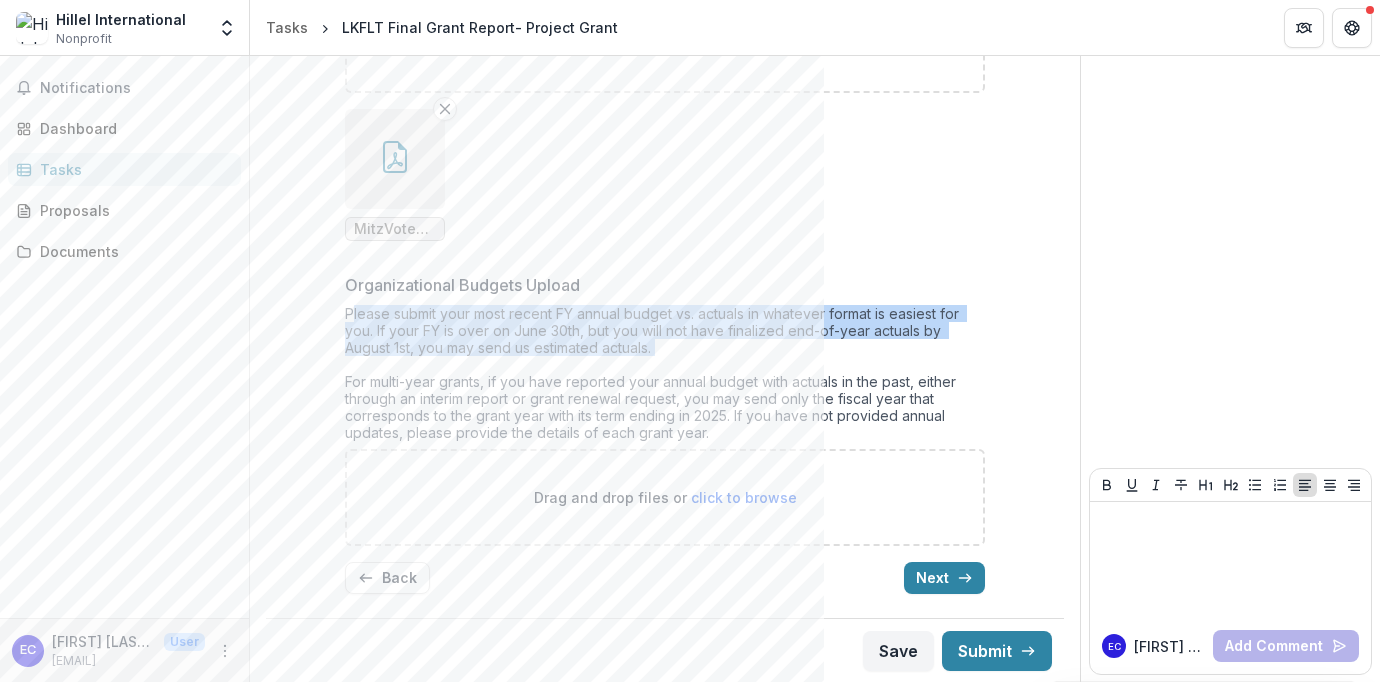 drag, startPoint x: 346, startPoint y: 315, endPoint x: 660, endPoint y: 356, distance: 316.66544 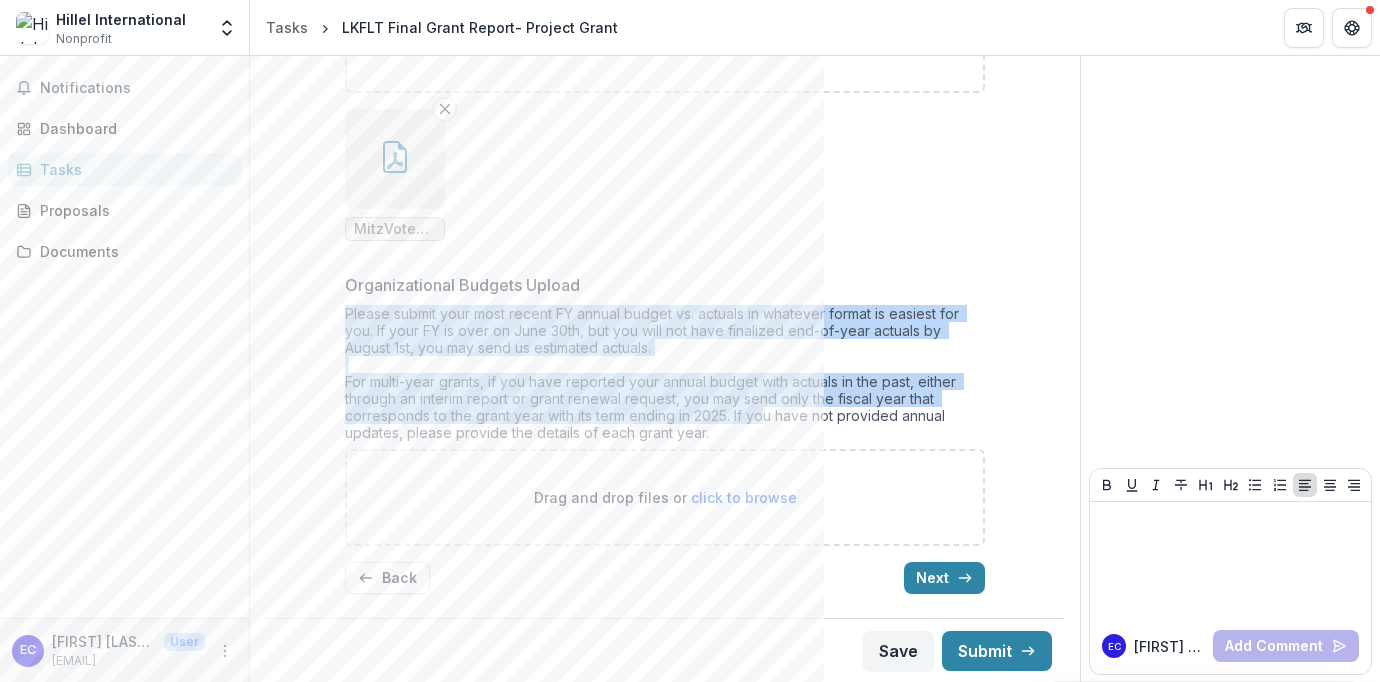 drag, startPoint x: 343, startPoint y: 315, endPoint x: 765, endPoint y: 410, distance: 432.56097 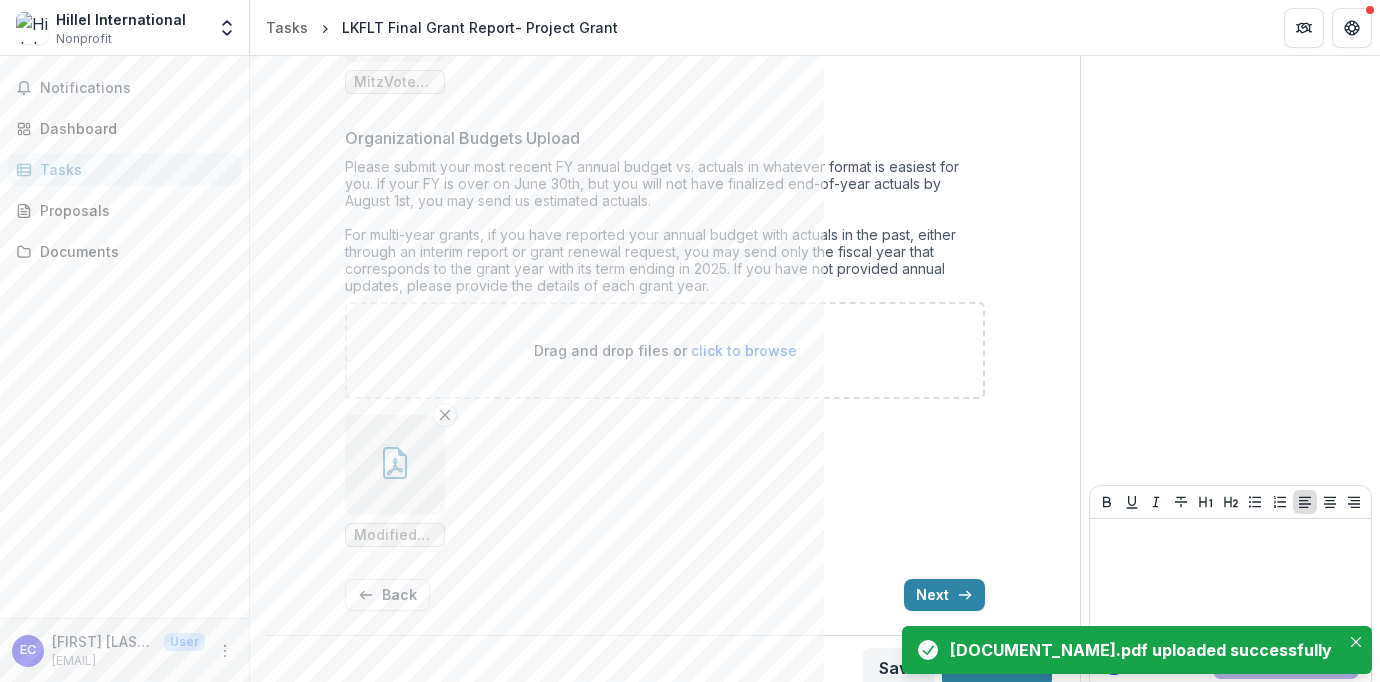 scroll, scrollTop: 549, scrollLeft: 0, axis: vertical 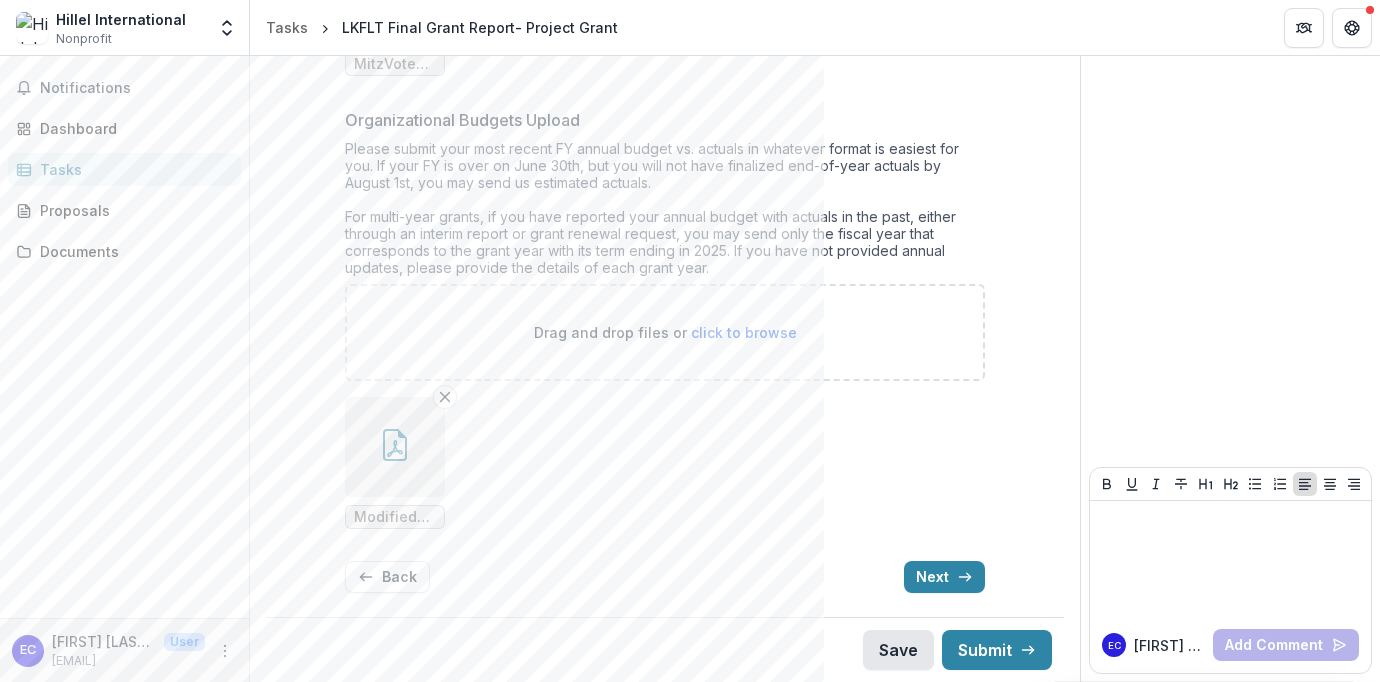 click on "Save" at bounding box center [898, 650] 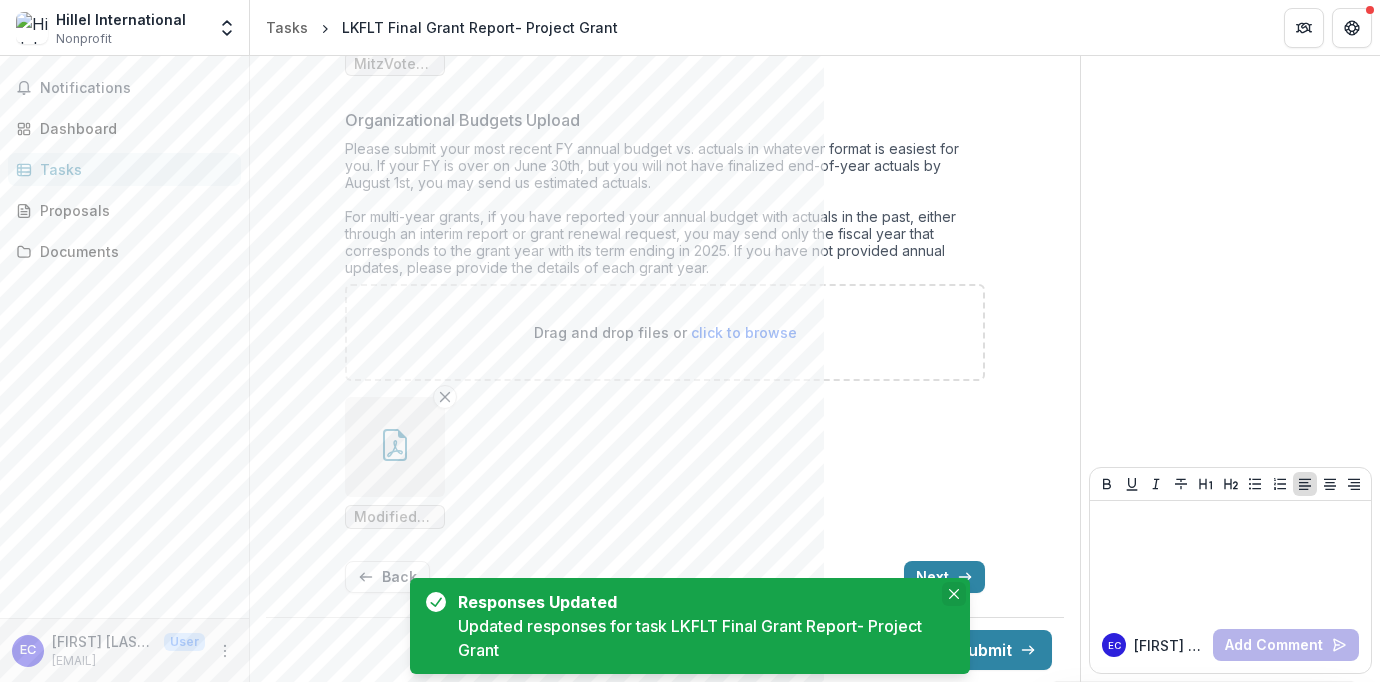 click at bounding box center (954, 594) 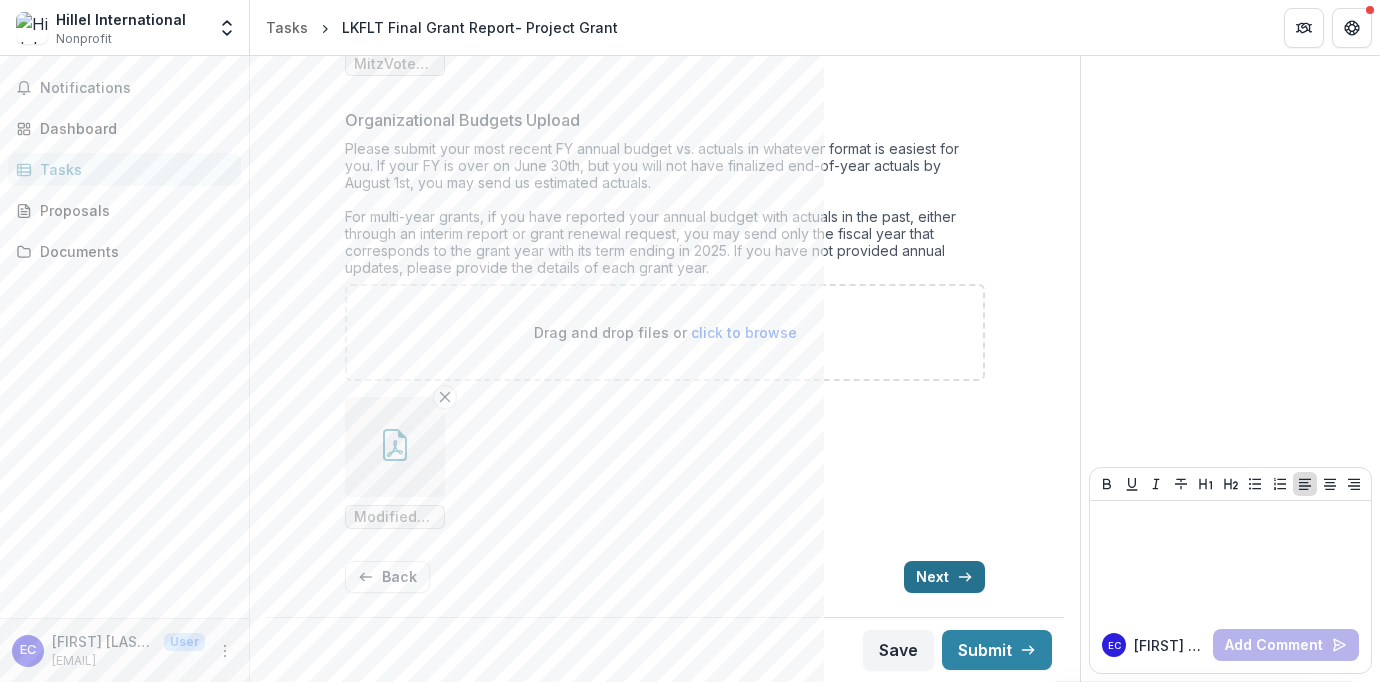 click on "Next" at bounding box center [944, 577] 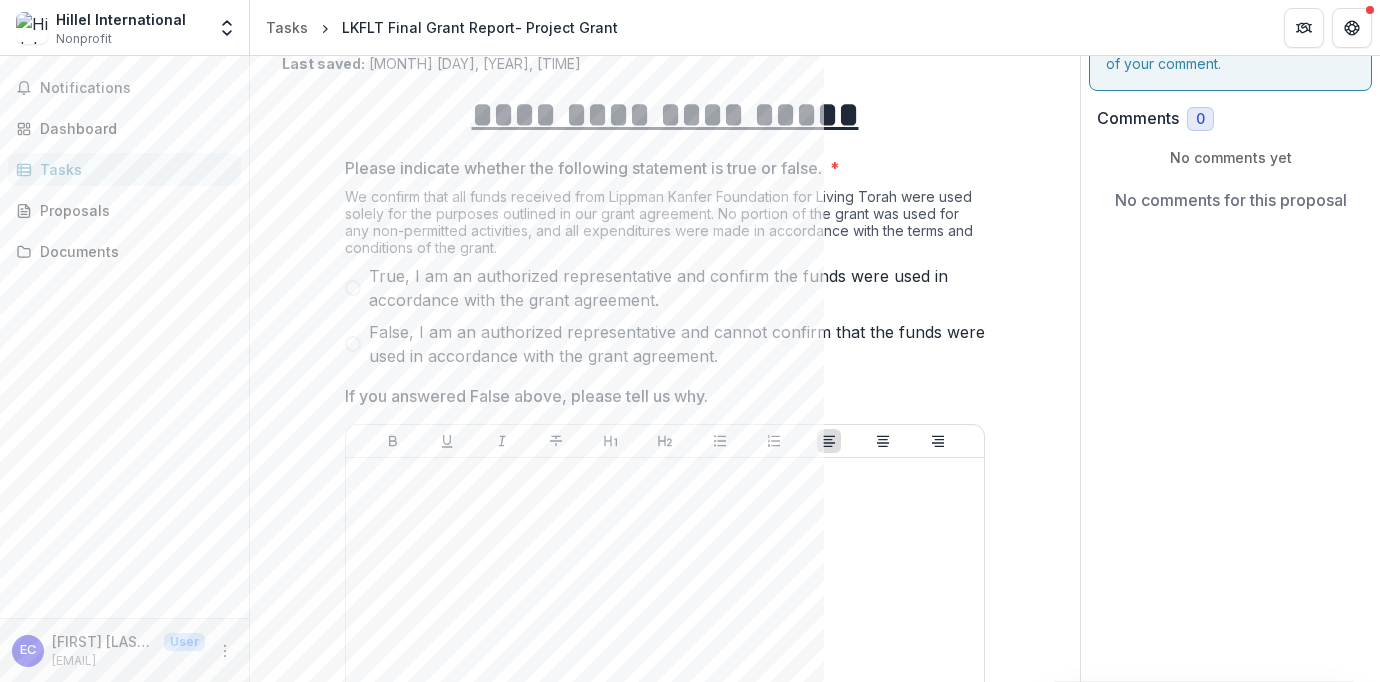 scroll, scrollTop: 156, scrollLeft: 0, axis: vertical 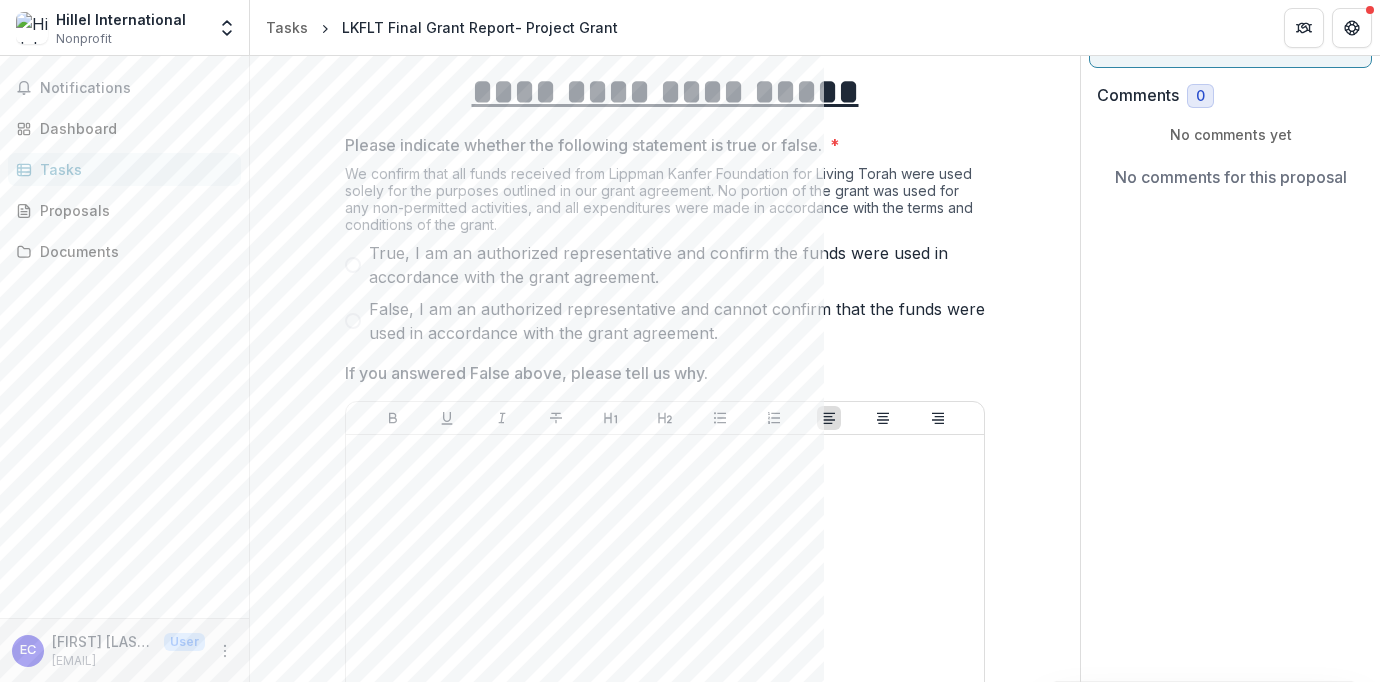 click on "True, I am an authorized representative and confirm the funds were used in accordance with the grant agreement." at bounding box center [677, 265] 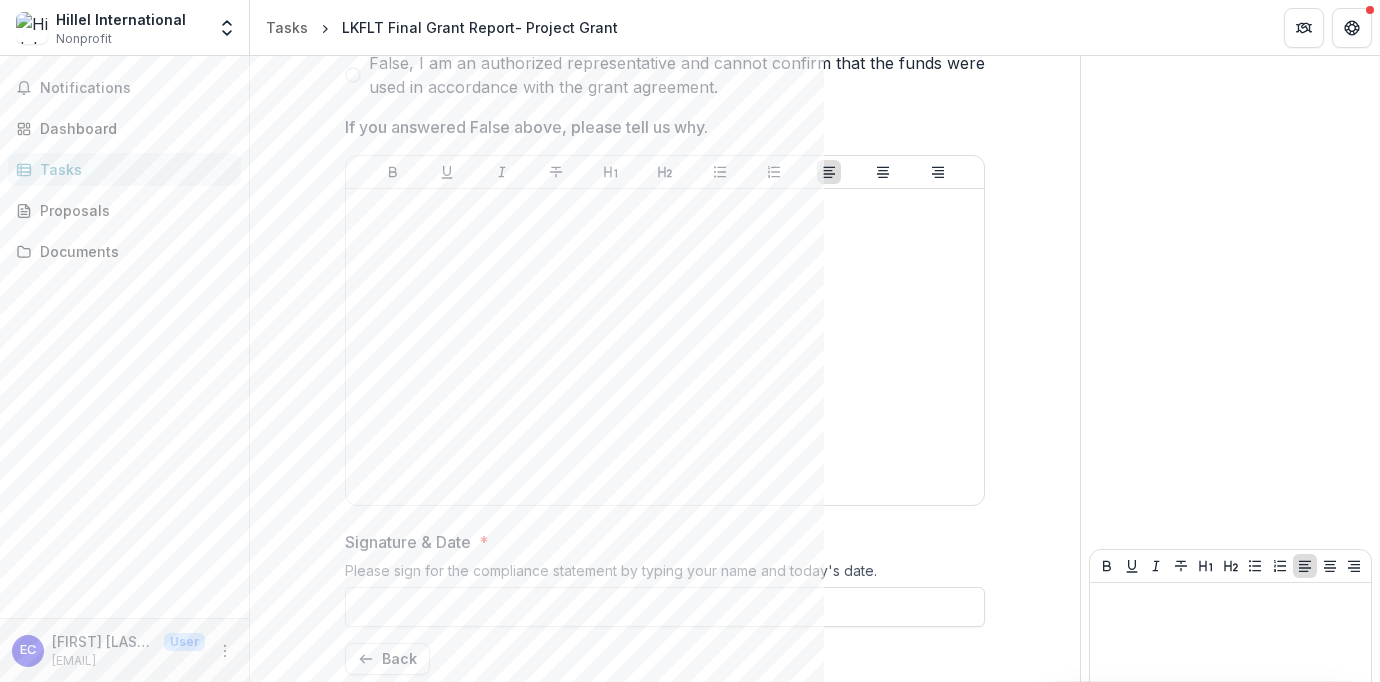 scroll, scrollTop: 484, scrollLeft: 0, axis: vertical 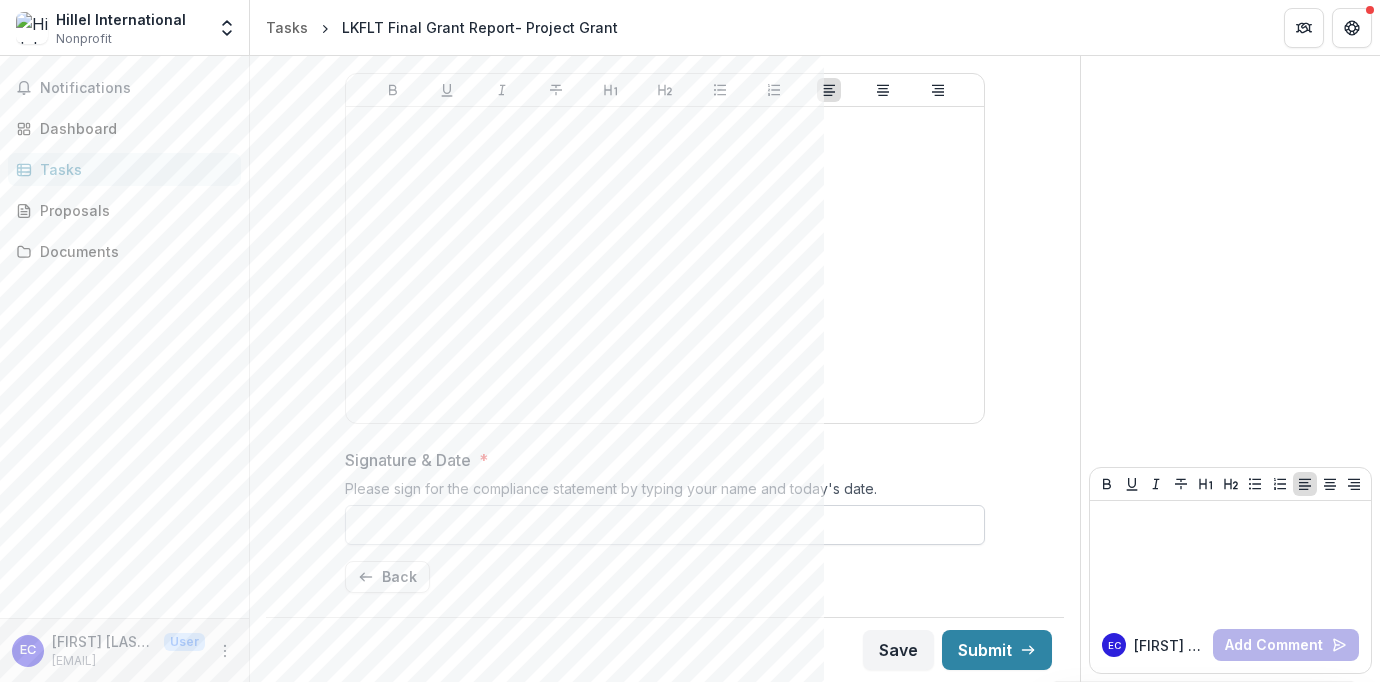 click on "Signature & Date *" at bounding box center [665, 525] 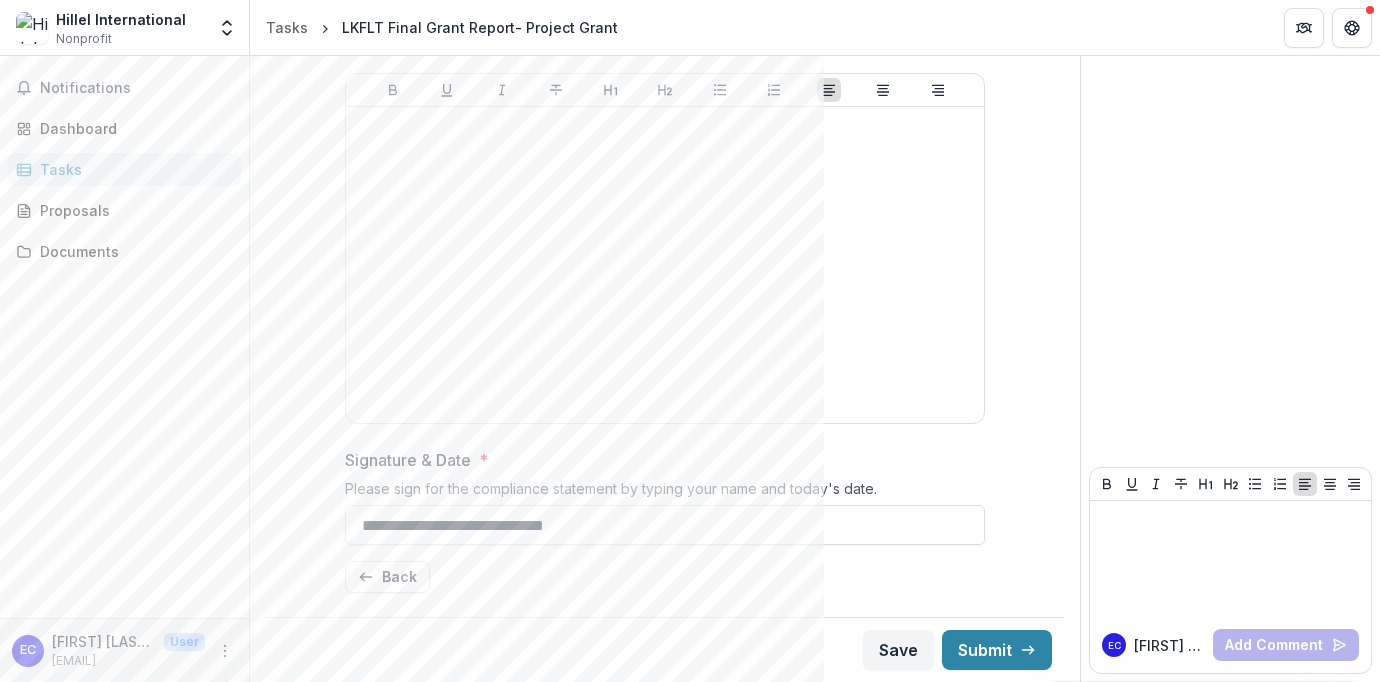 click on "Back" at bounding box center (665, 577) 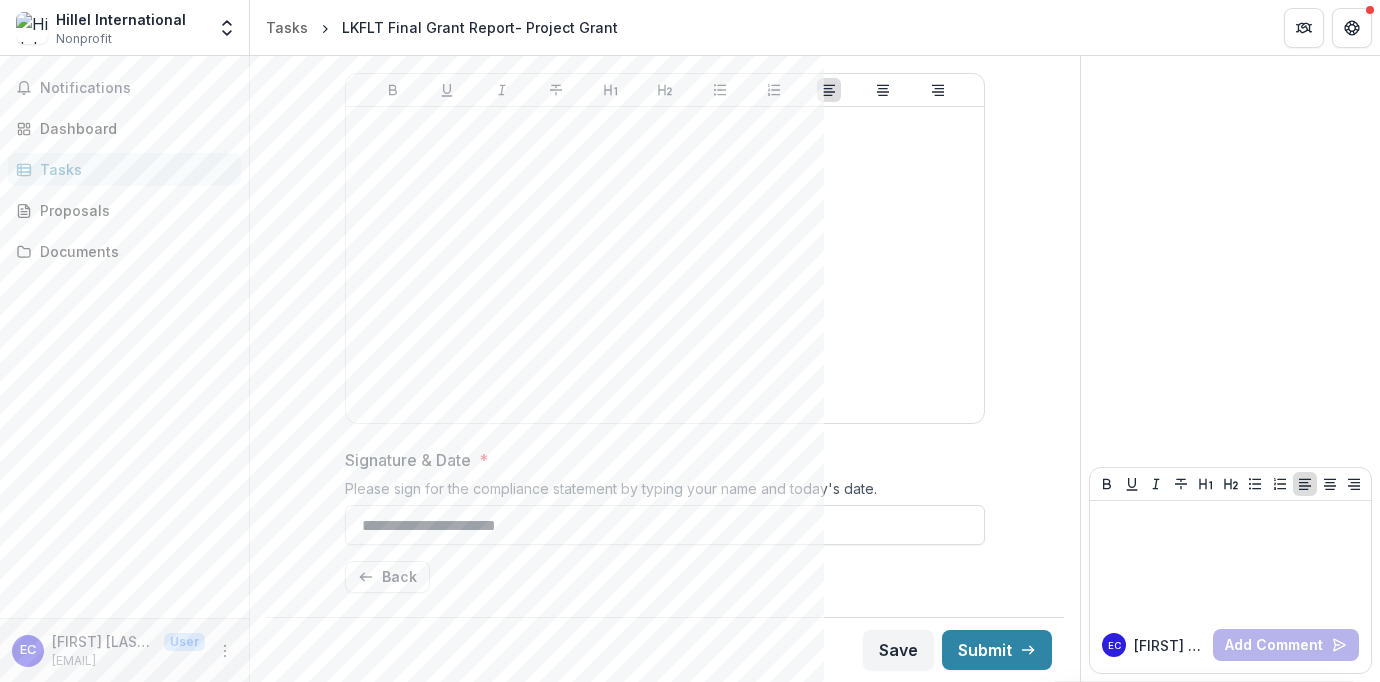type on "**********" 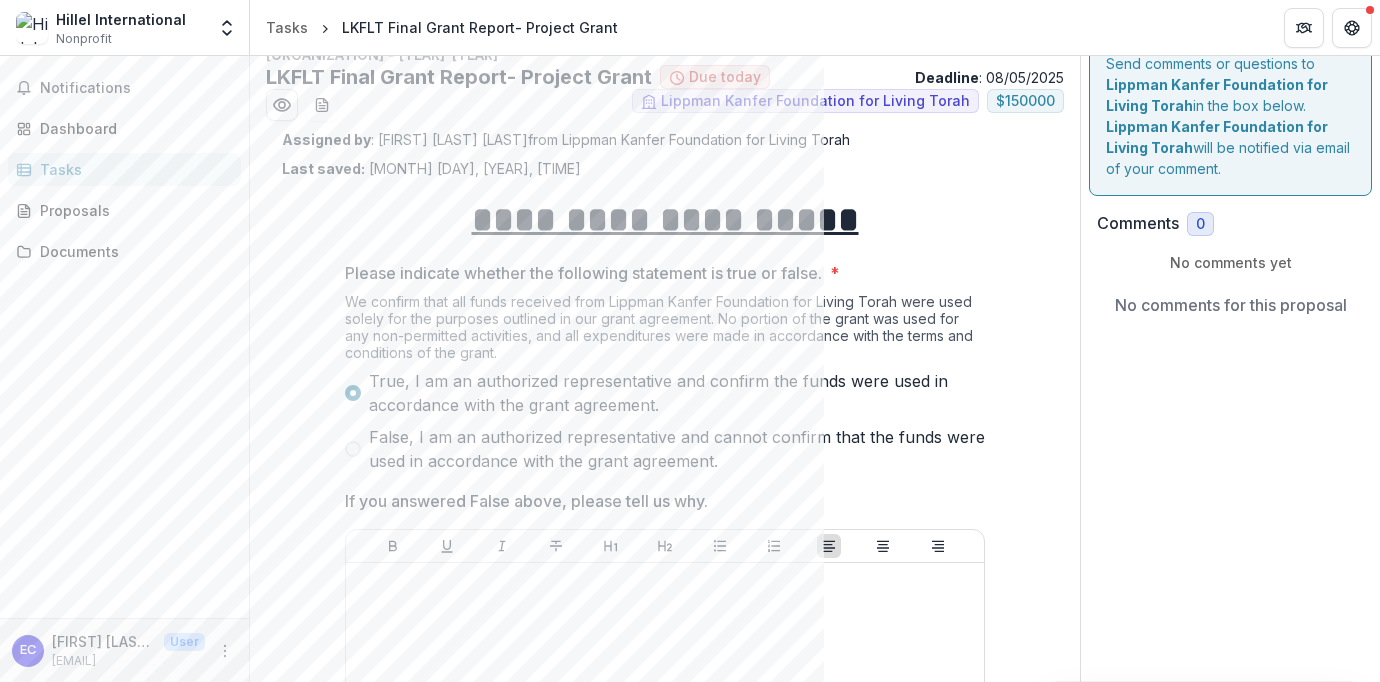scroll, scrollTop: 484, scrollLeft: 0, axis: vertical 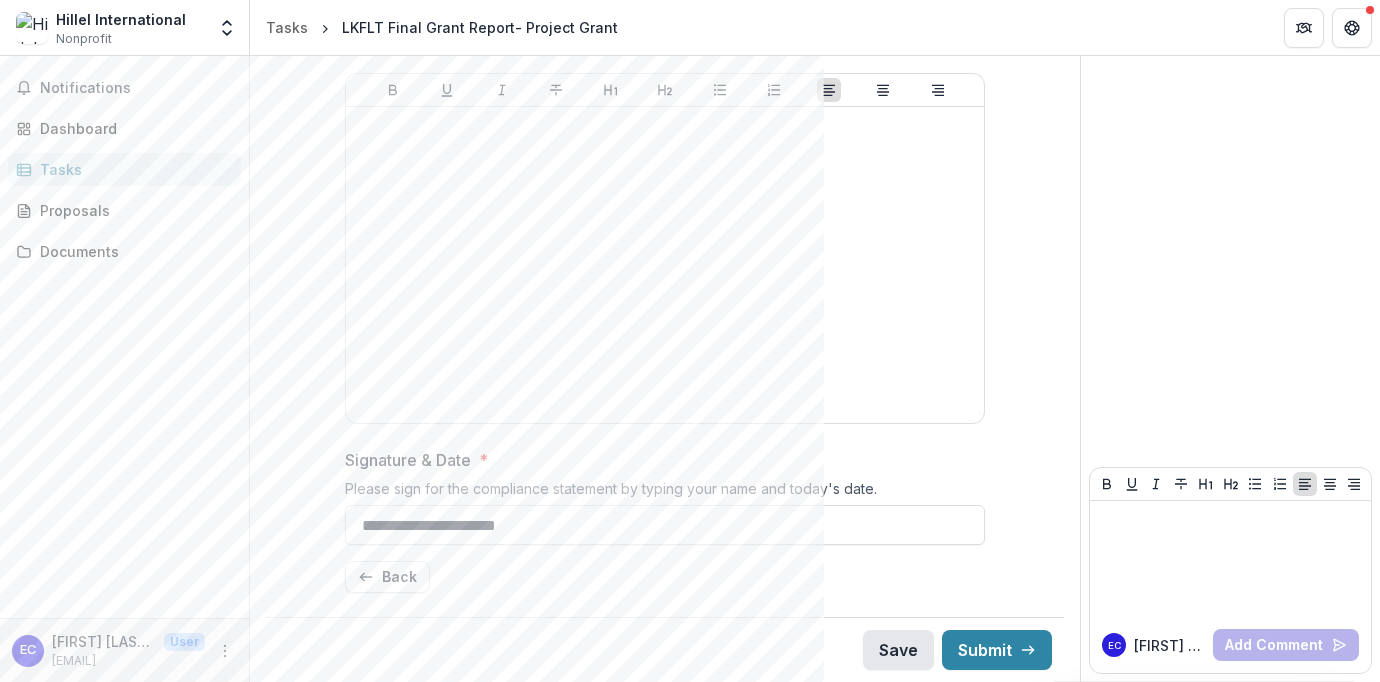 click on "Save" at bounding box center (898, 650) 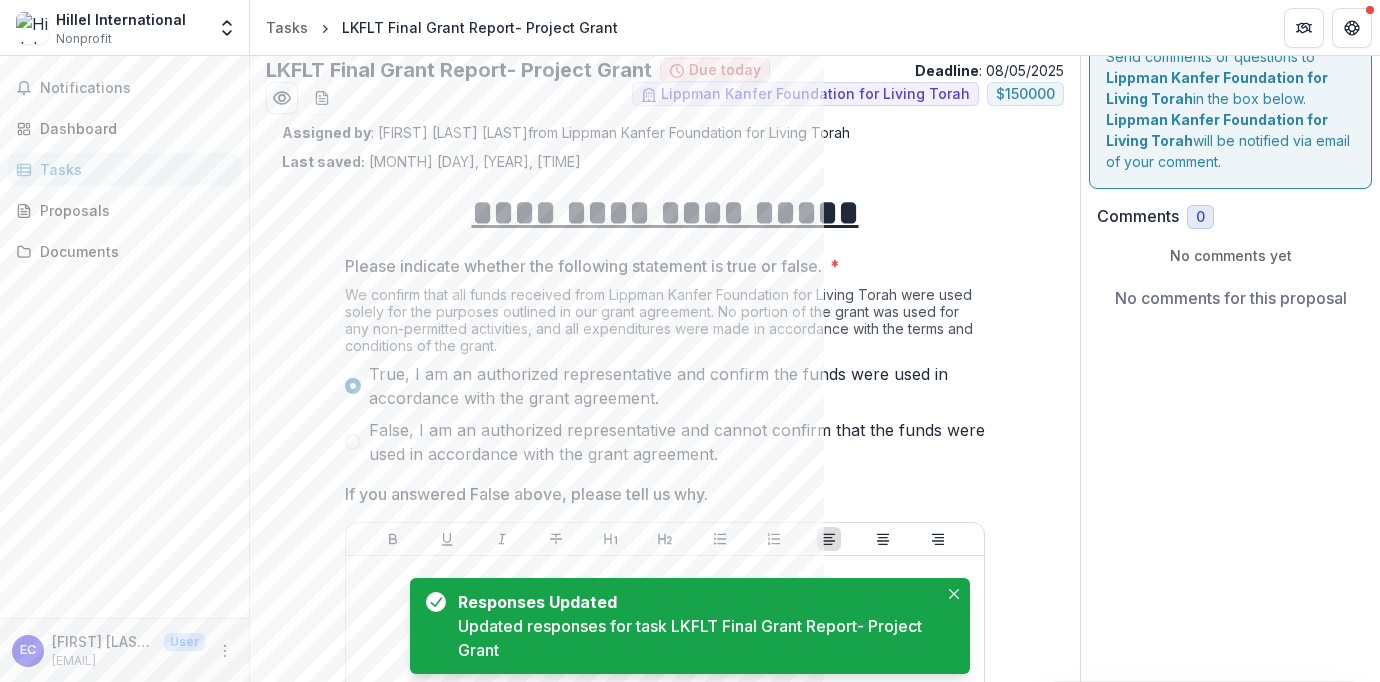 scroll, scrollTop: 0, scrollLeft: 0, axis: both 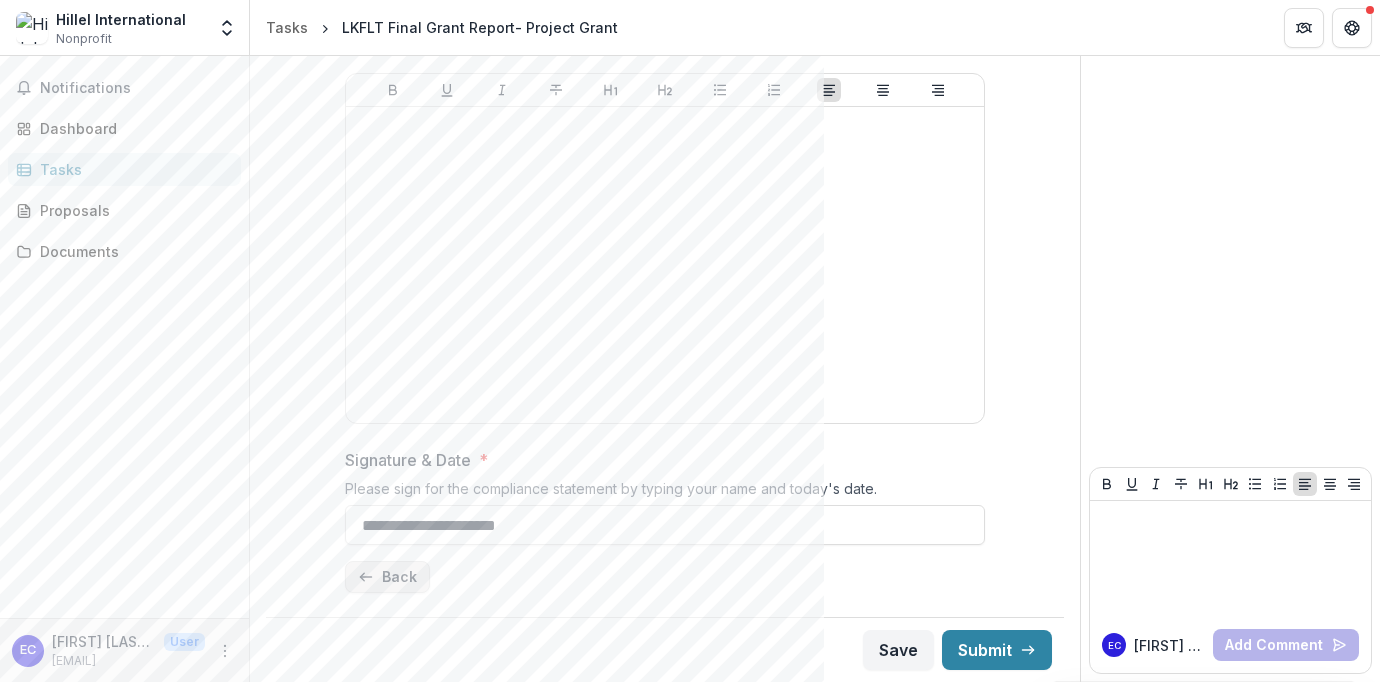 click on "Back" at bounding box center [387, 577] 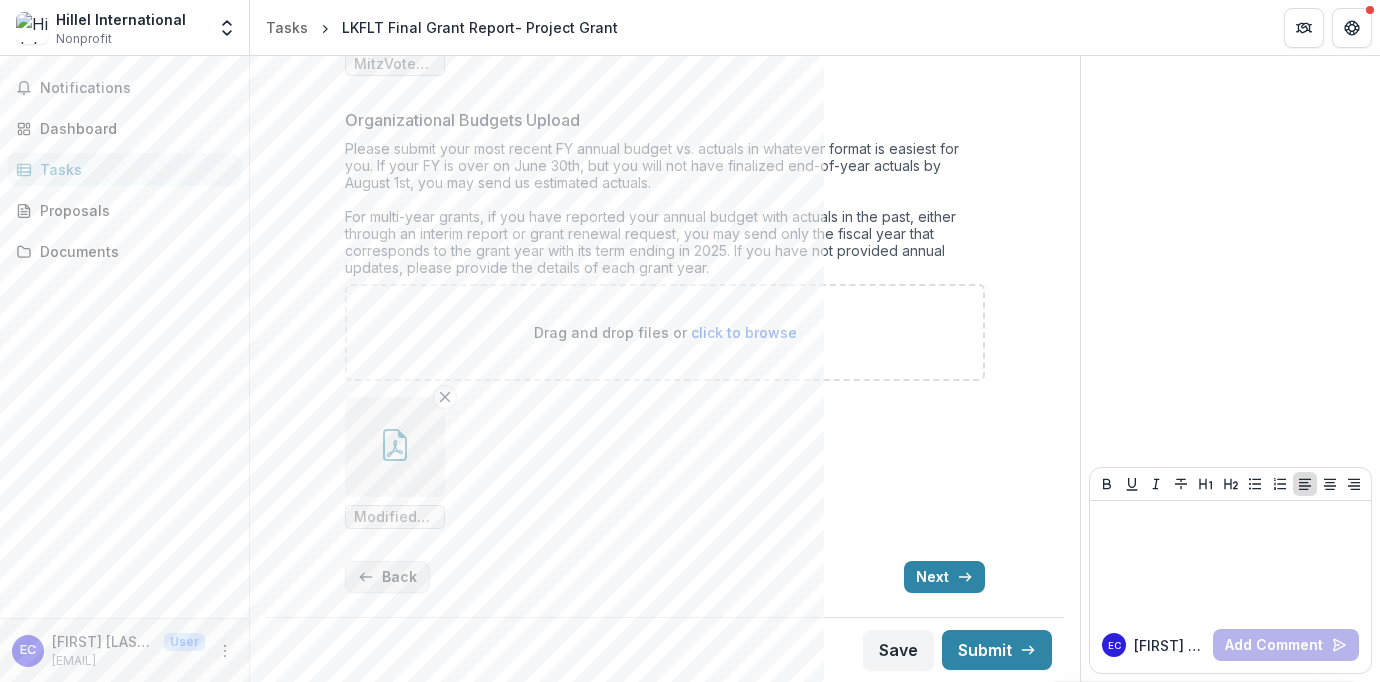 click on "Back" at bounding box center (387, 577) 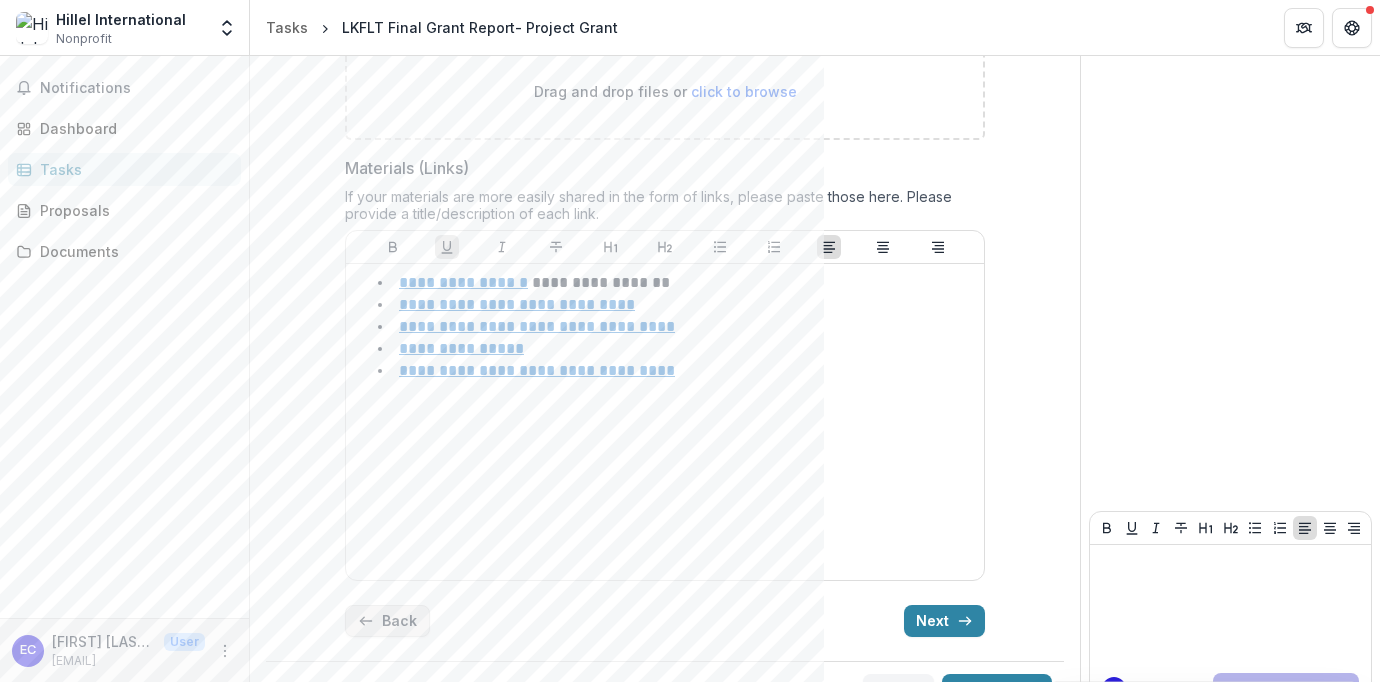 click on "Back" at bounding box center (387, 621) 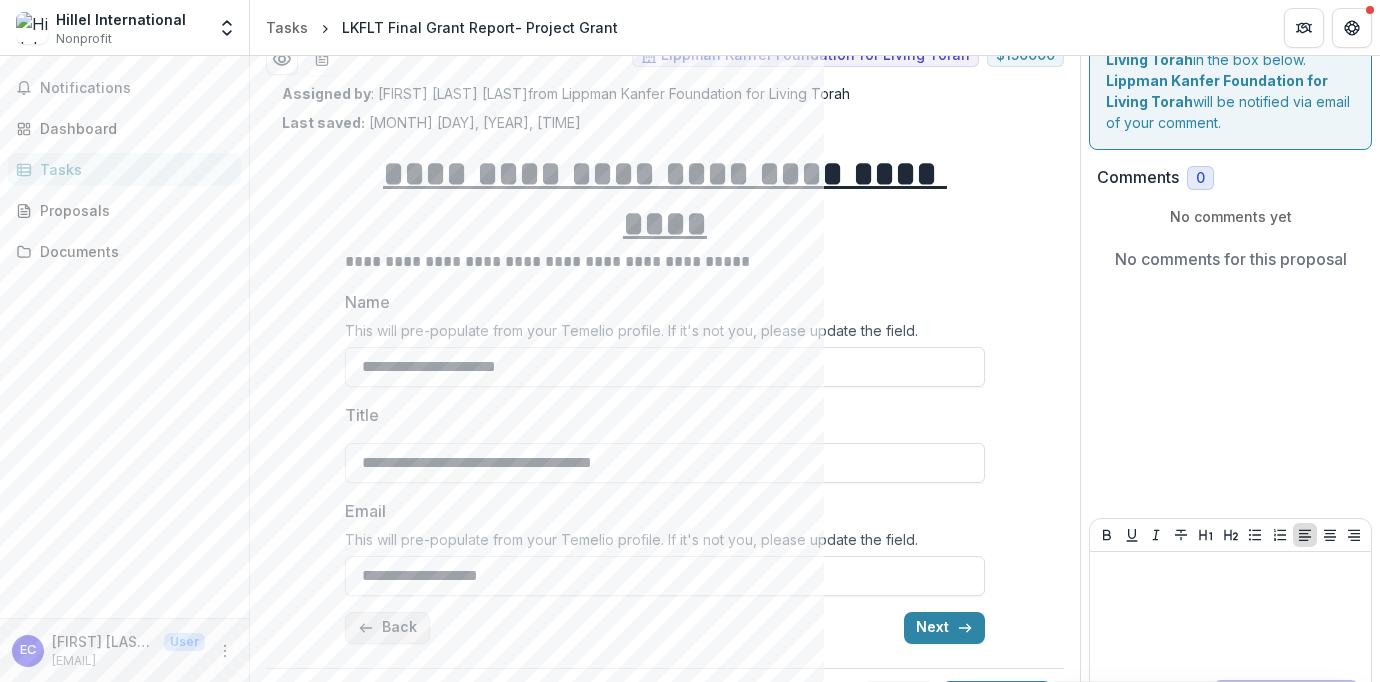 click on "Back" at bounding box center [387, 628] 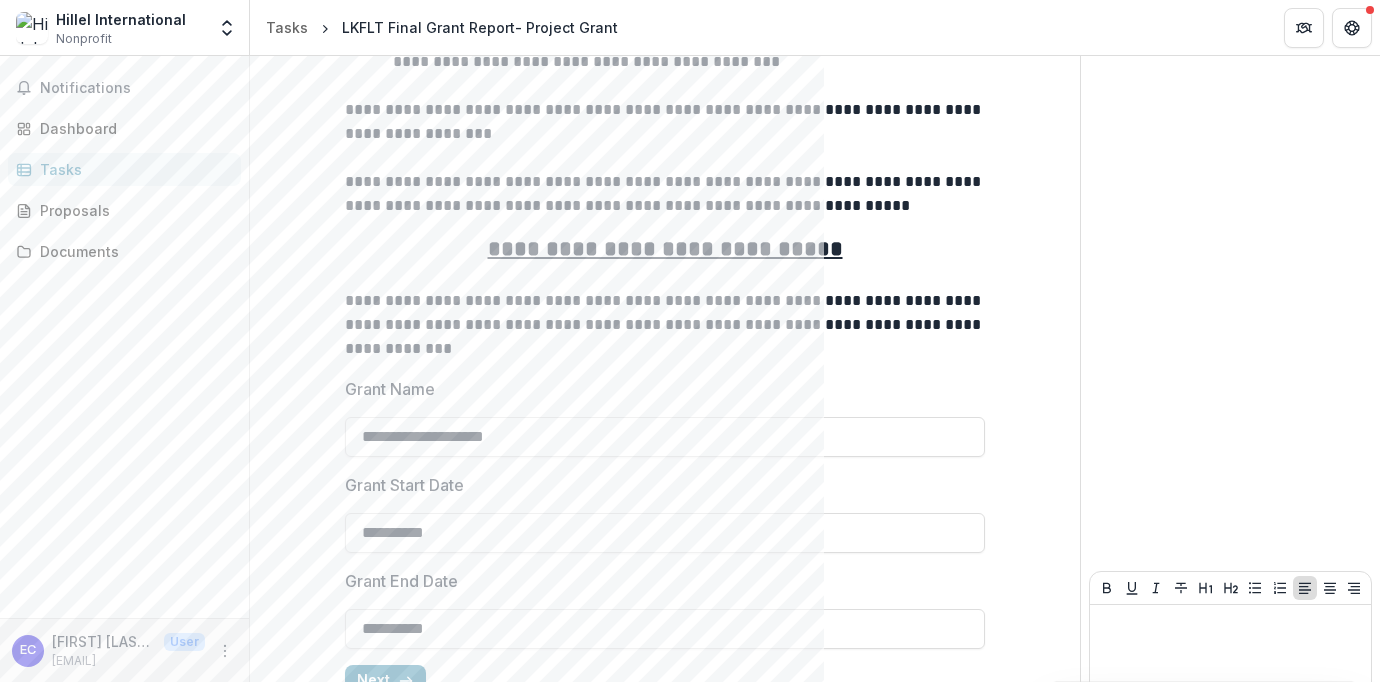 scroll, scrollTop: 1003, scrollLeft: 0, axis: vertical 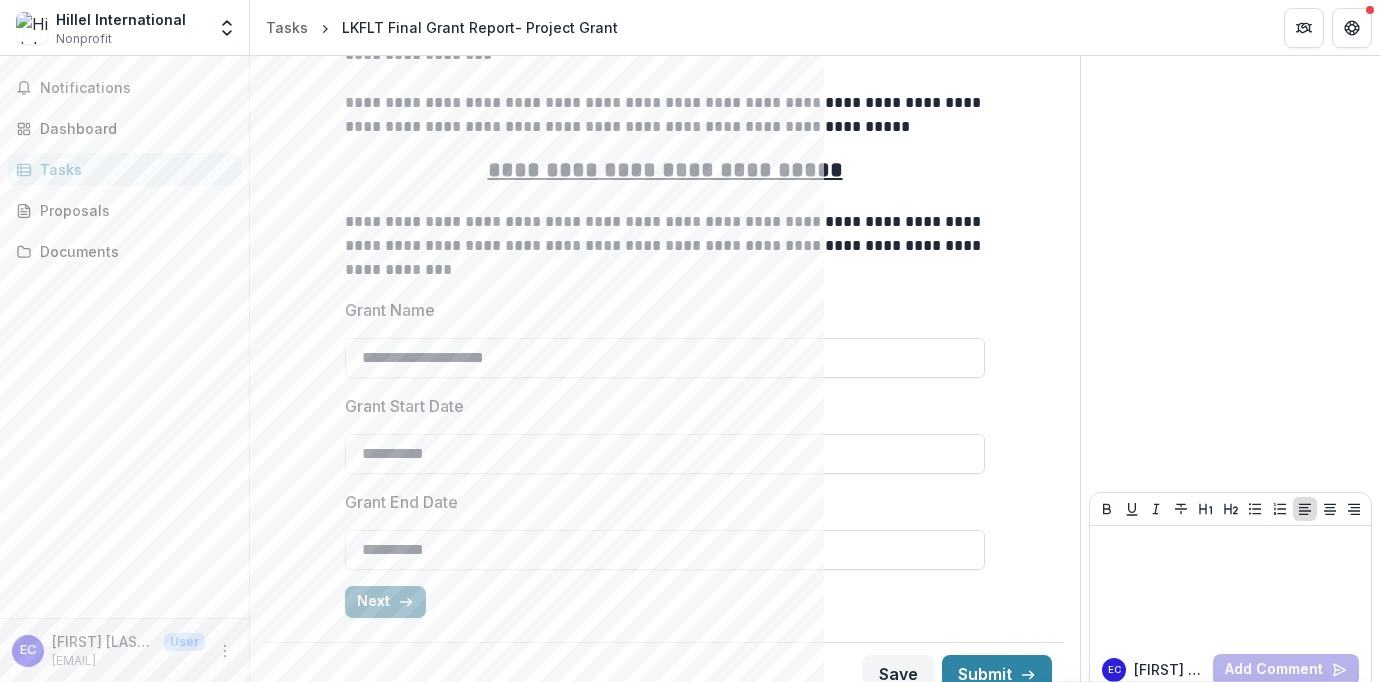 click 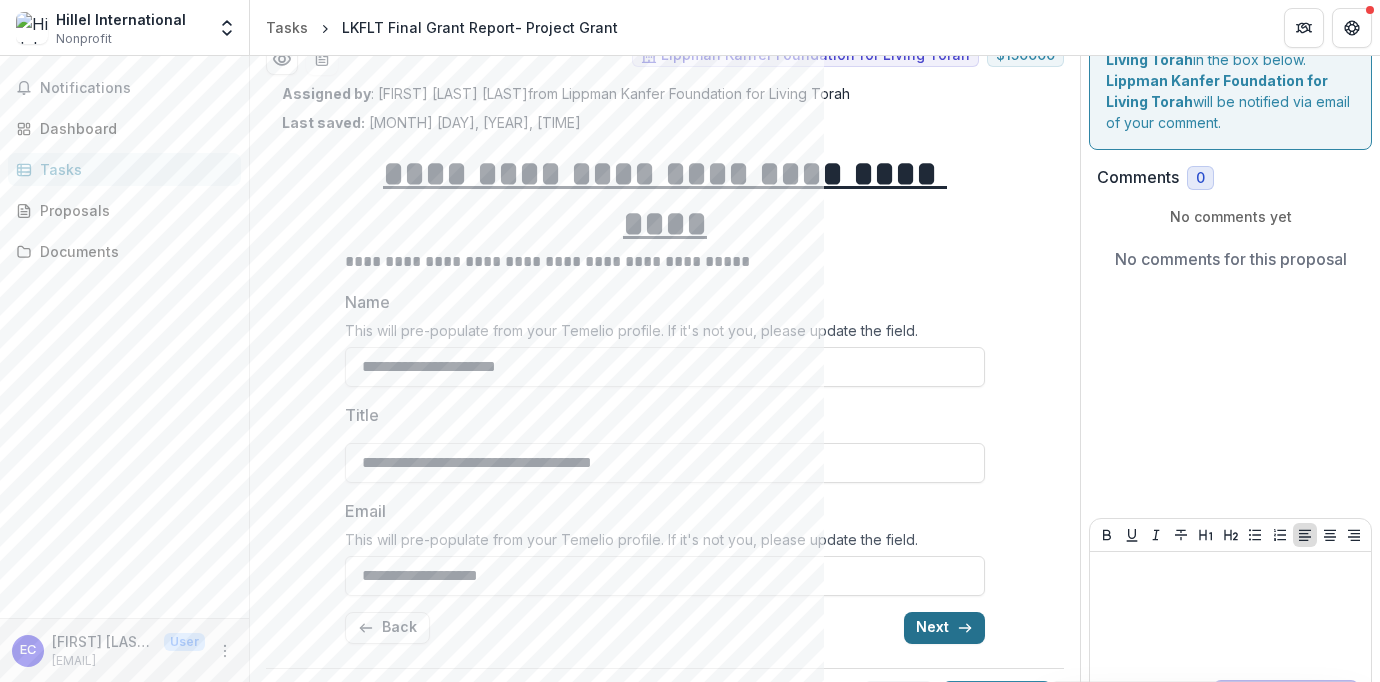 click on "Next" at bounding box center (944, 628) 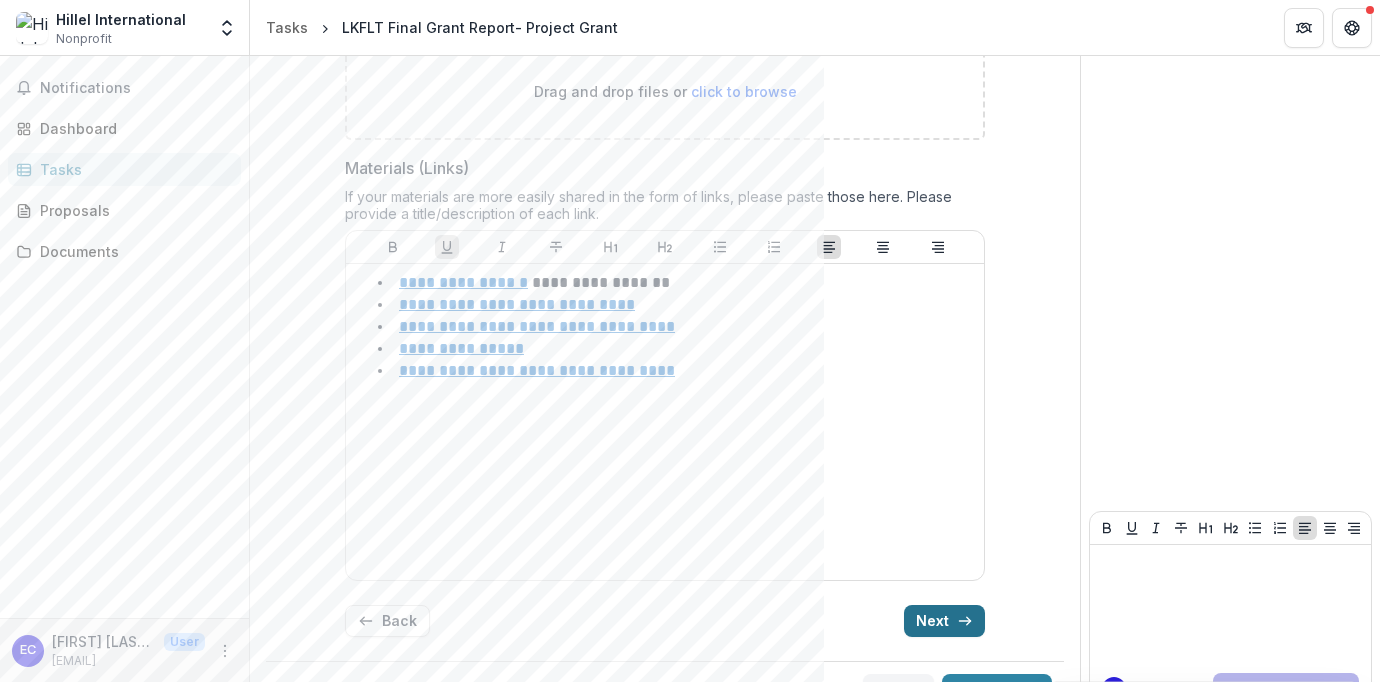 click on "Next" at bounding box center [944, 621] 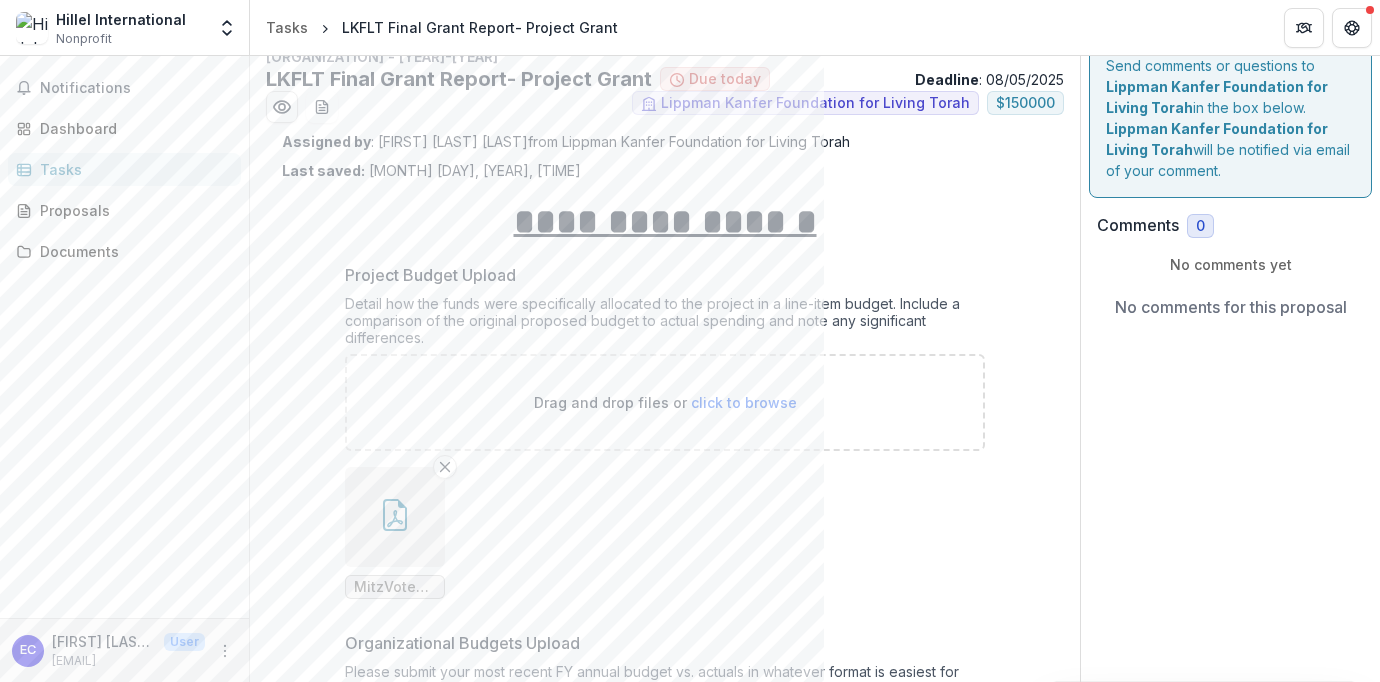 scroll, scrollTop: 549, scrollLeft: 0, axis: vertical 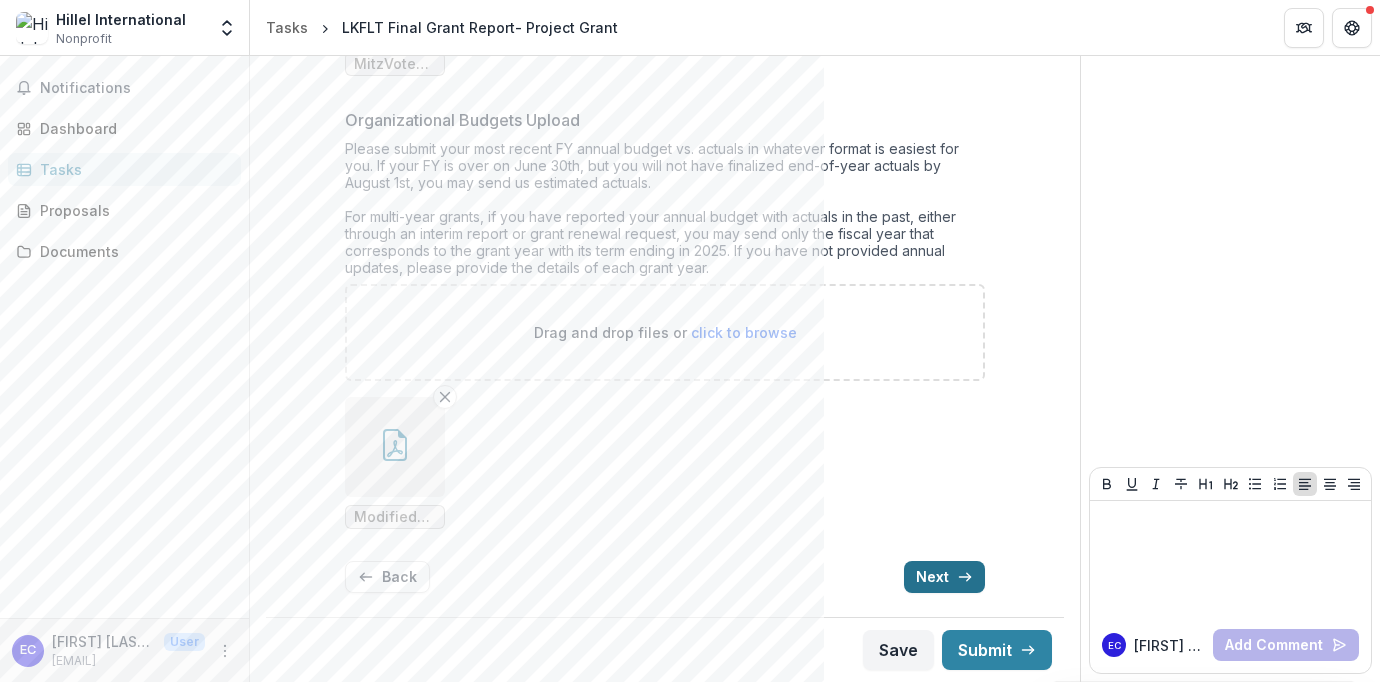 click on "Next" at bounding box center (944, 577) 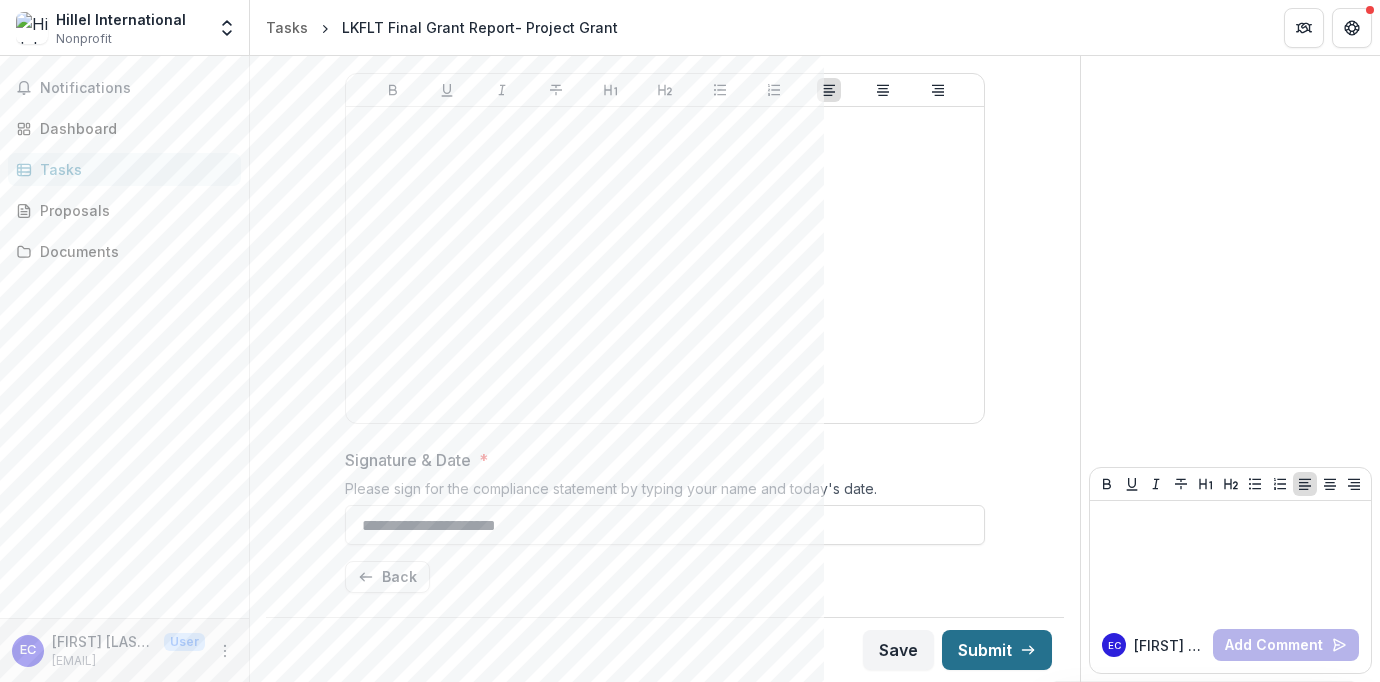click on "Submit" at bounding box center [997, 650] 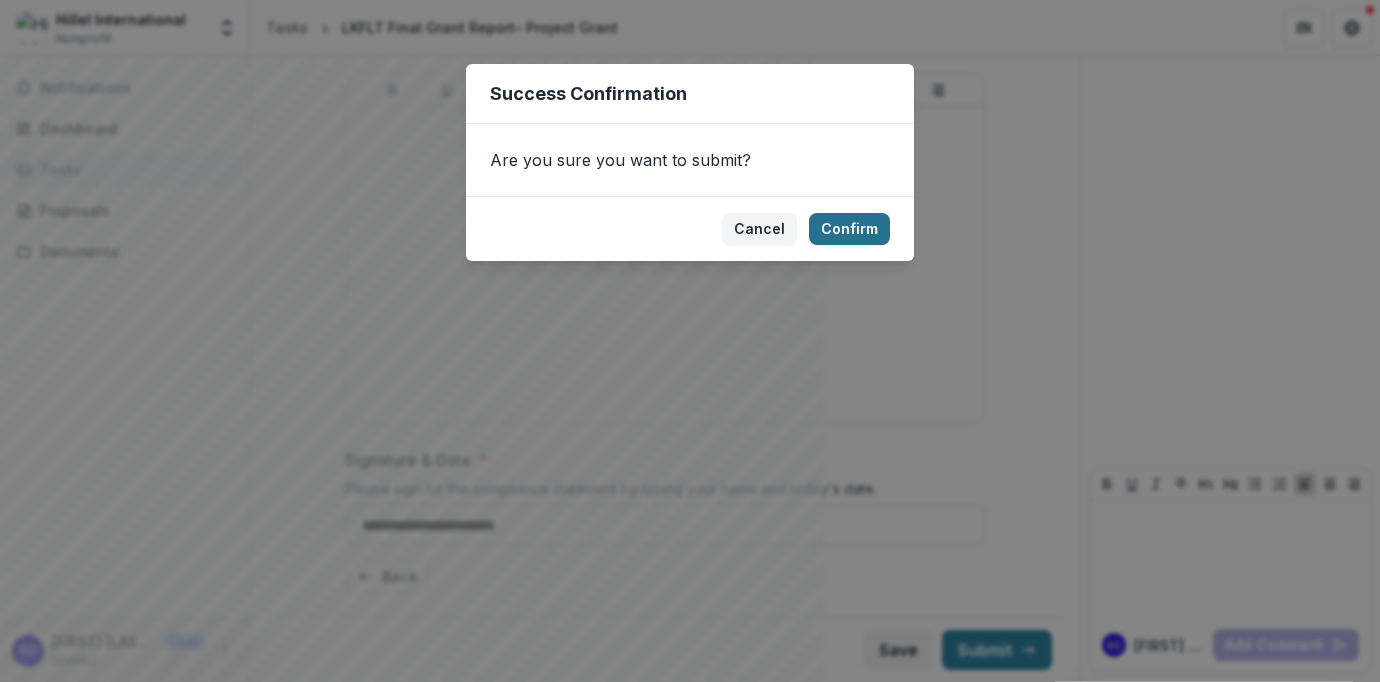 click on "Confirm" at bounding box center [849, 229] 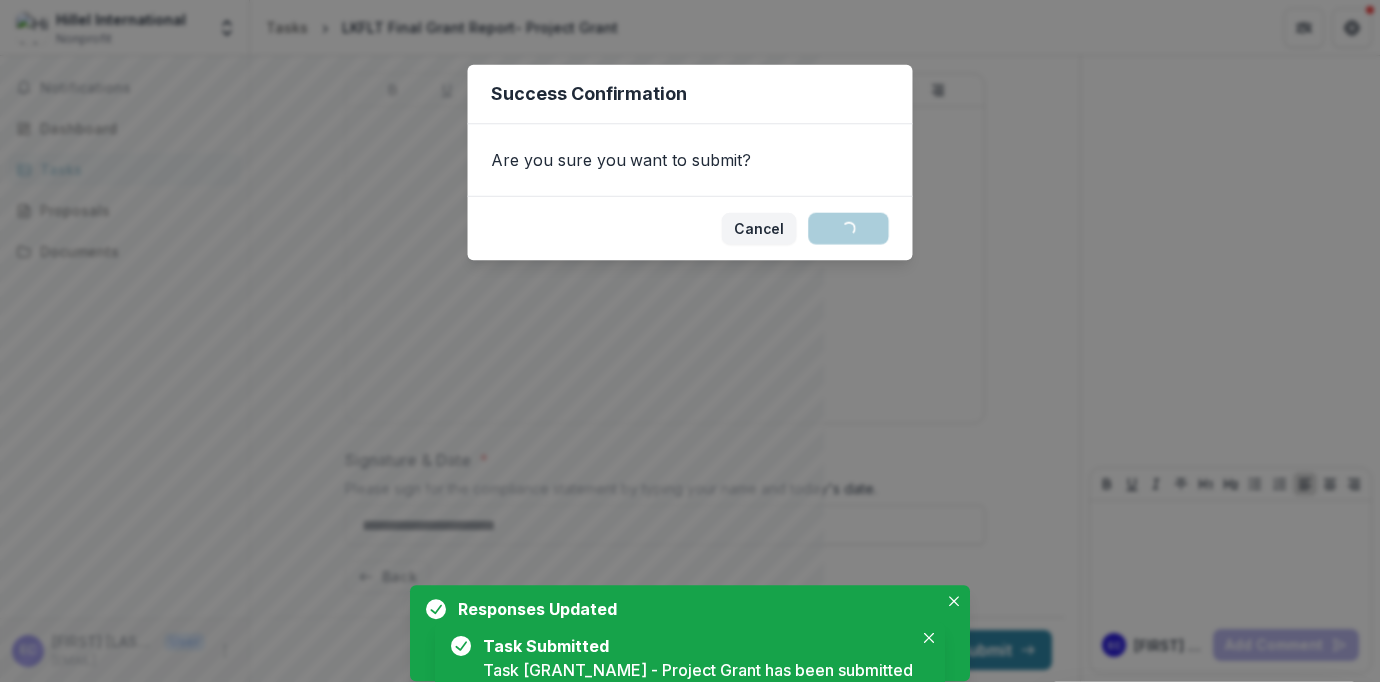 scroll, scrollTop: 0, scrollLeft: 0, axis: both 